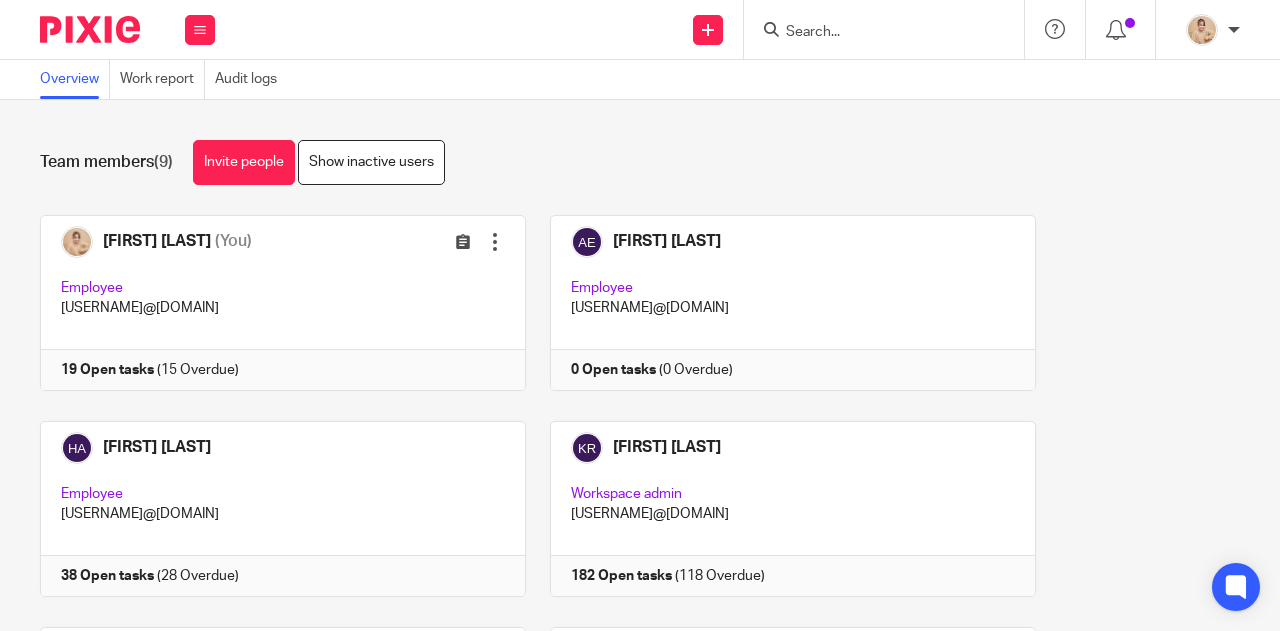 scroll, scrollTop: 0, scrollLeft: 0, axis: both 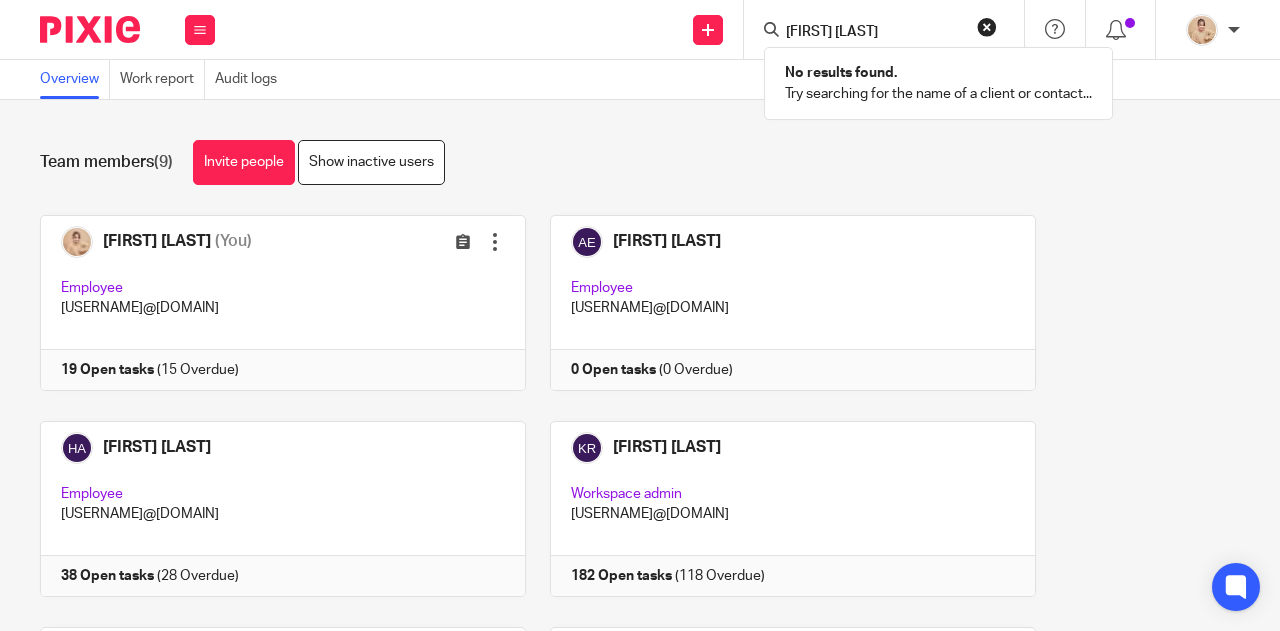 type on "alexandra martinez" 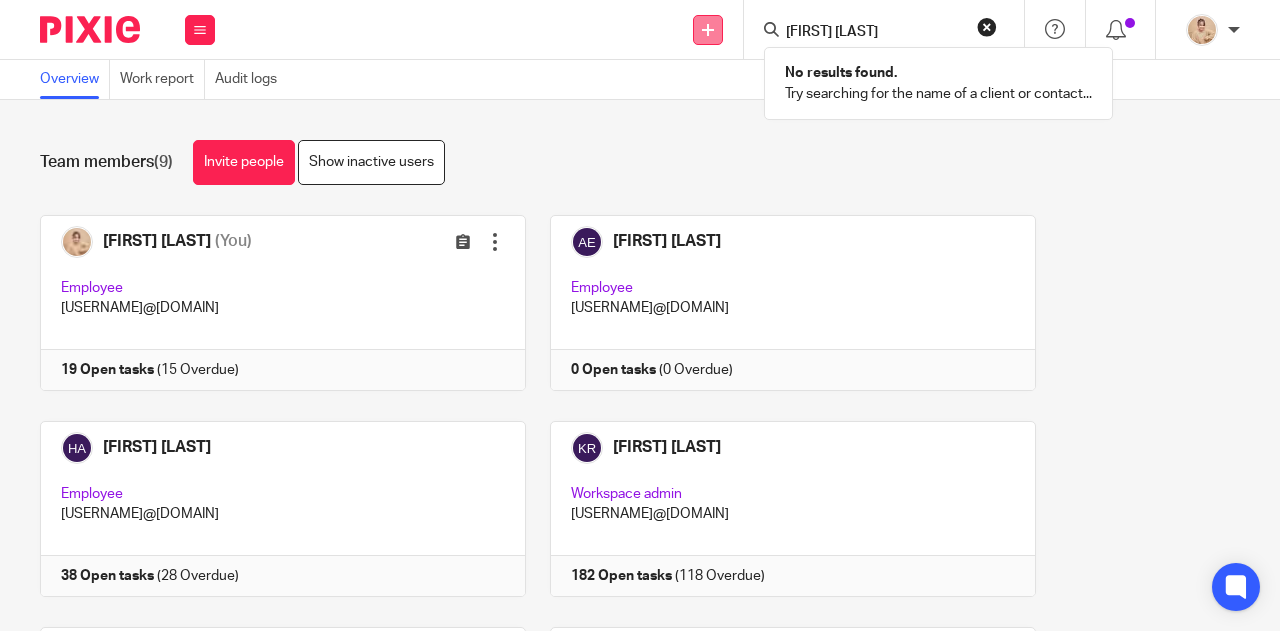 click at bounding box center [708, 30] 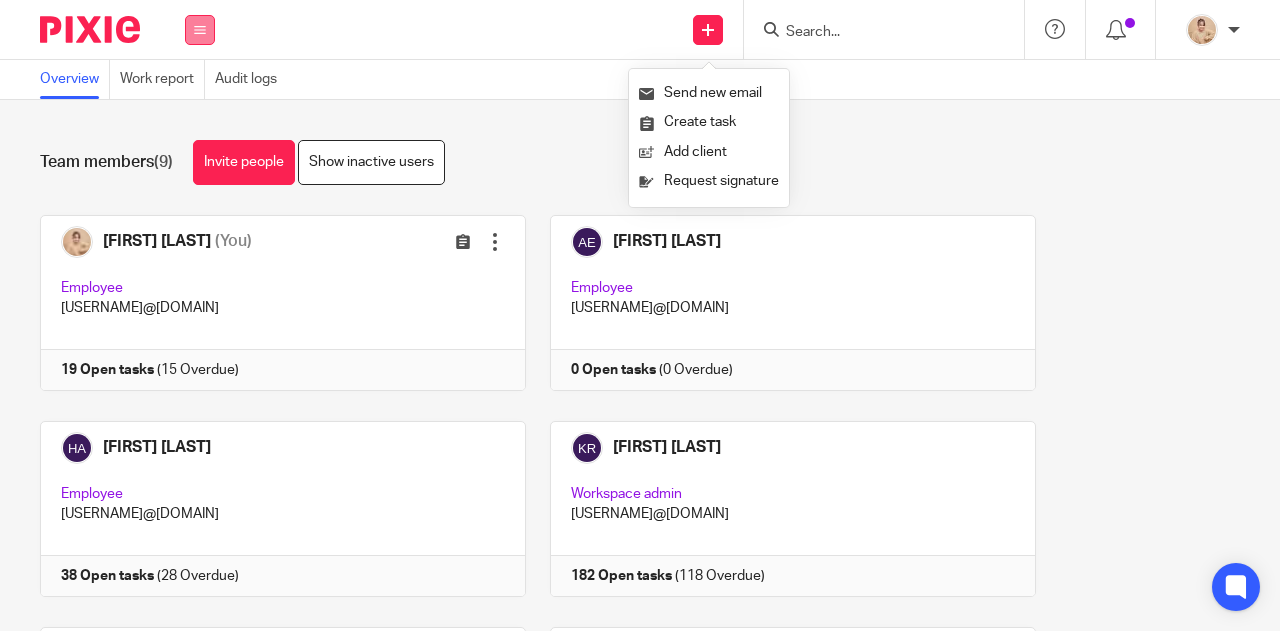 click at bounding box center (200, 30) 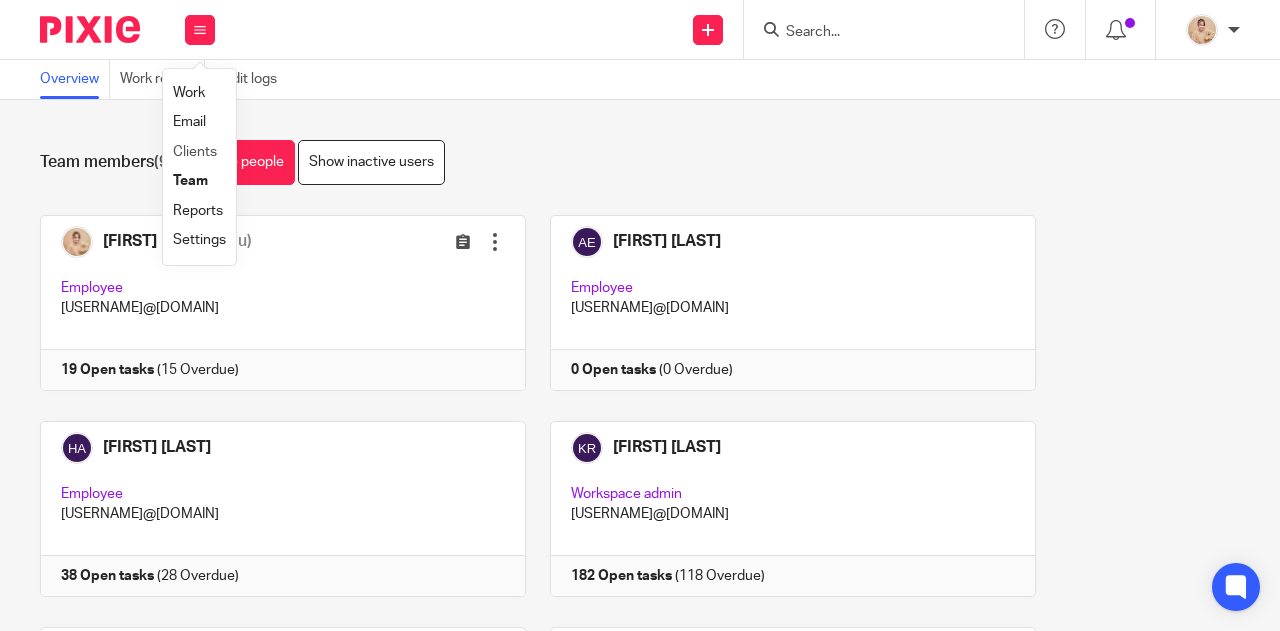 click on "Clients" at bounding box center (199, 152) 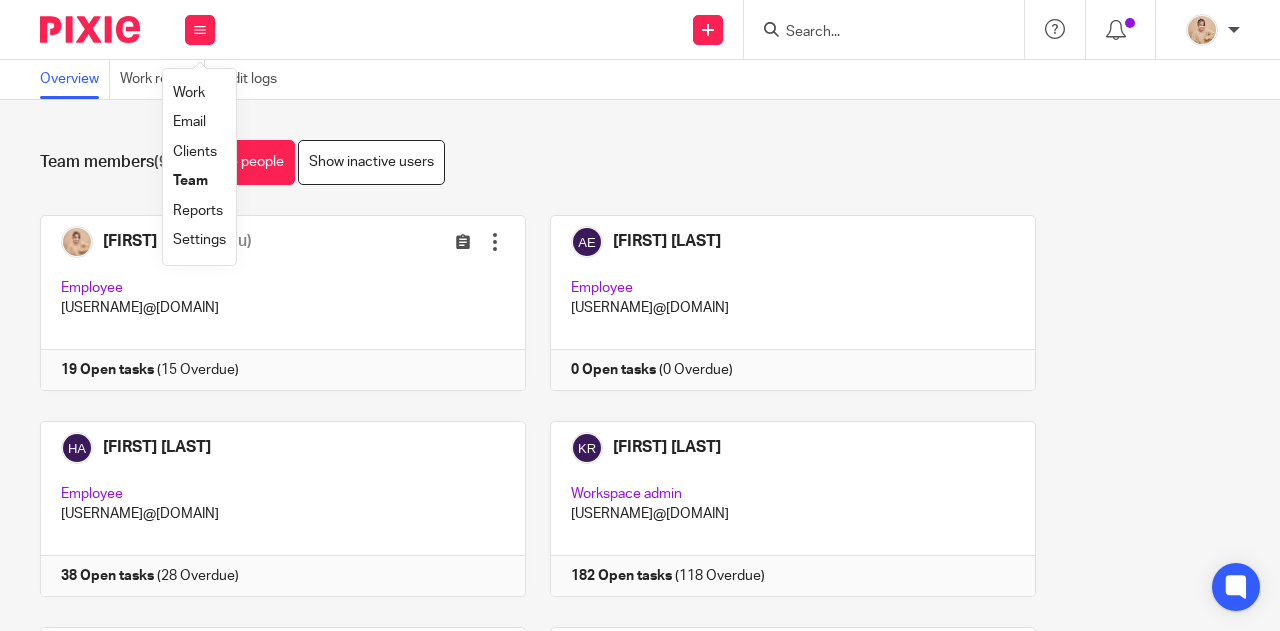 click on "Clients" at bounding box center [195, 152] 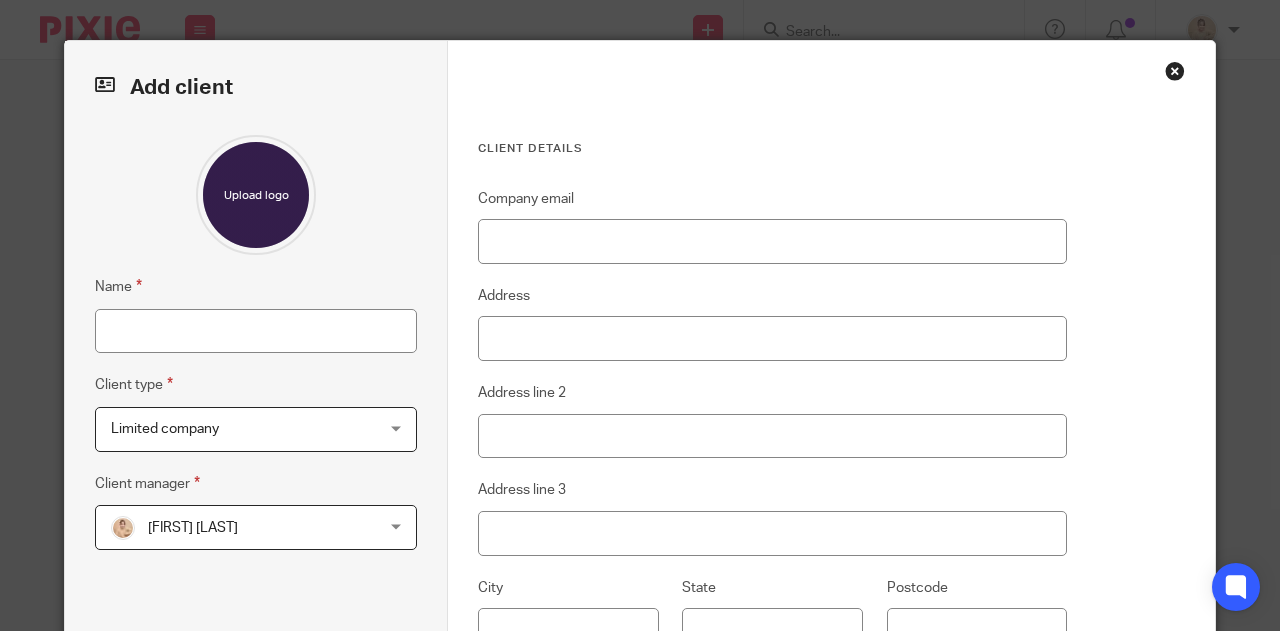scroll, scrollTop: 0, scrollLeft: 0, axis: both 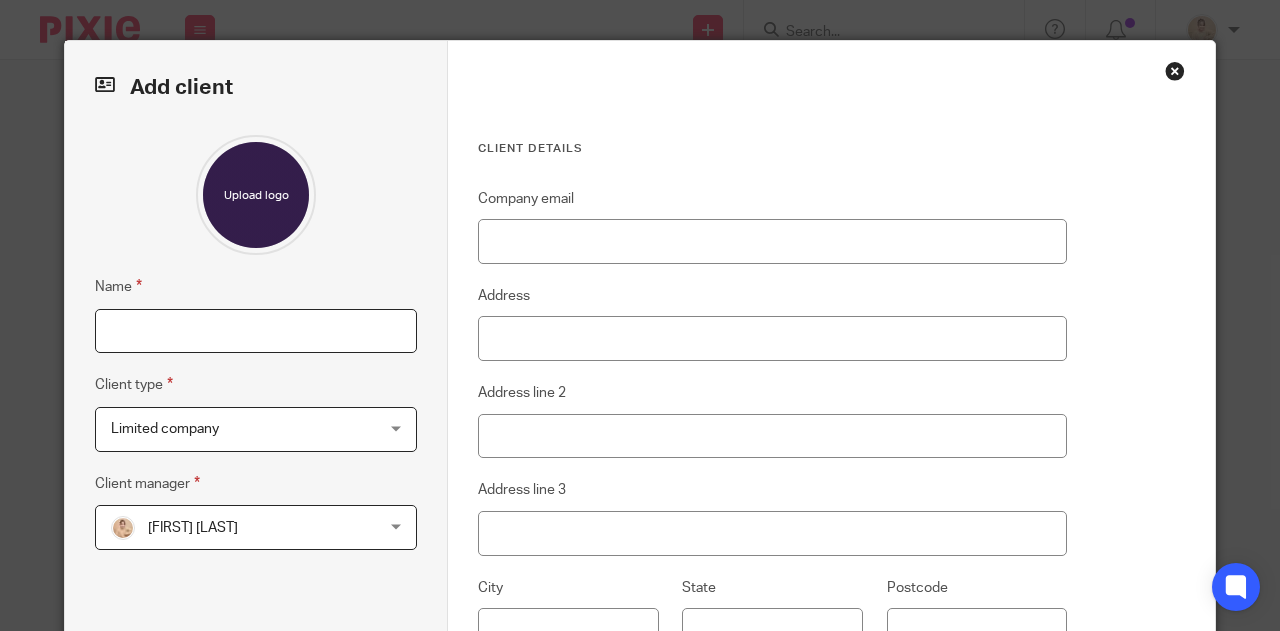 click on "Name" at bounding box center [256, 331] 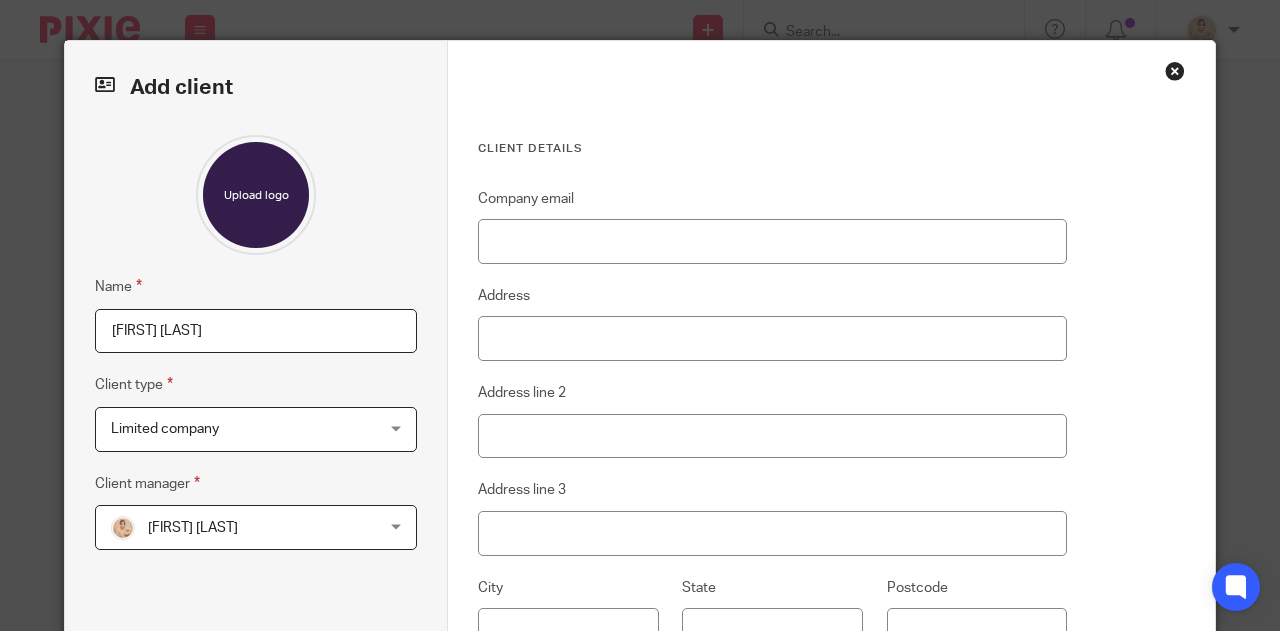 type on "[FIRST] [LAST]" 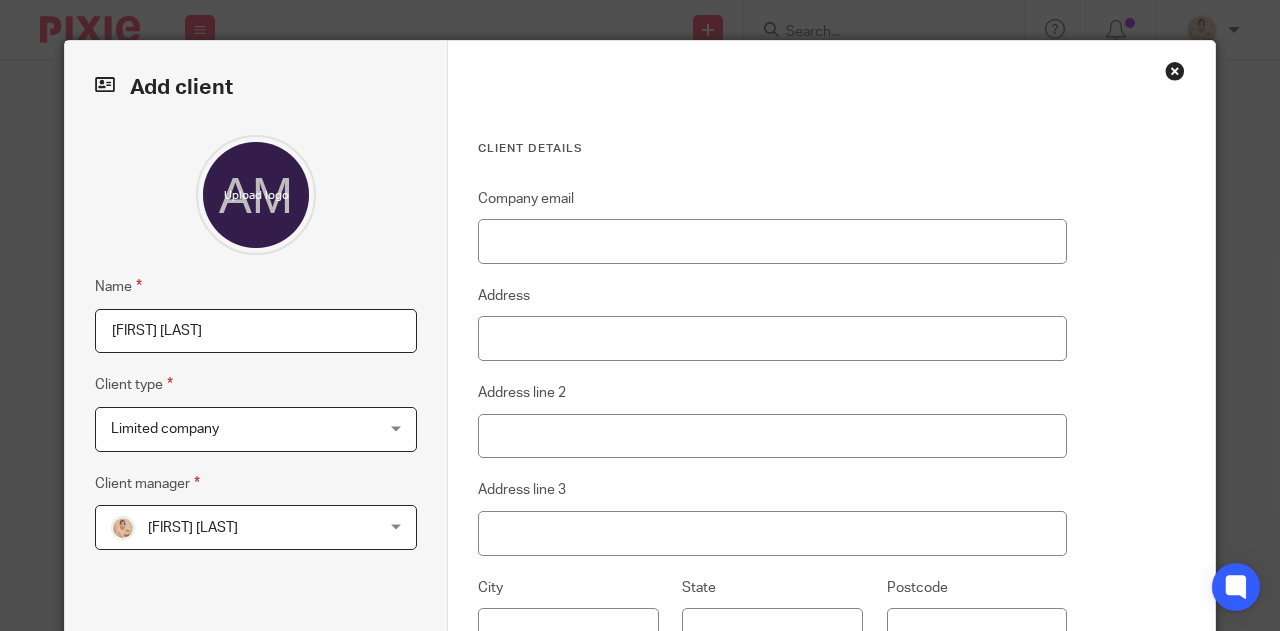 click on "Limited company" at bounding box center [233, 429] 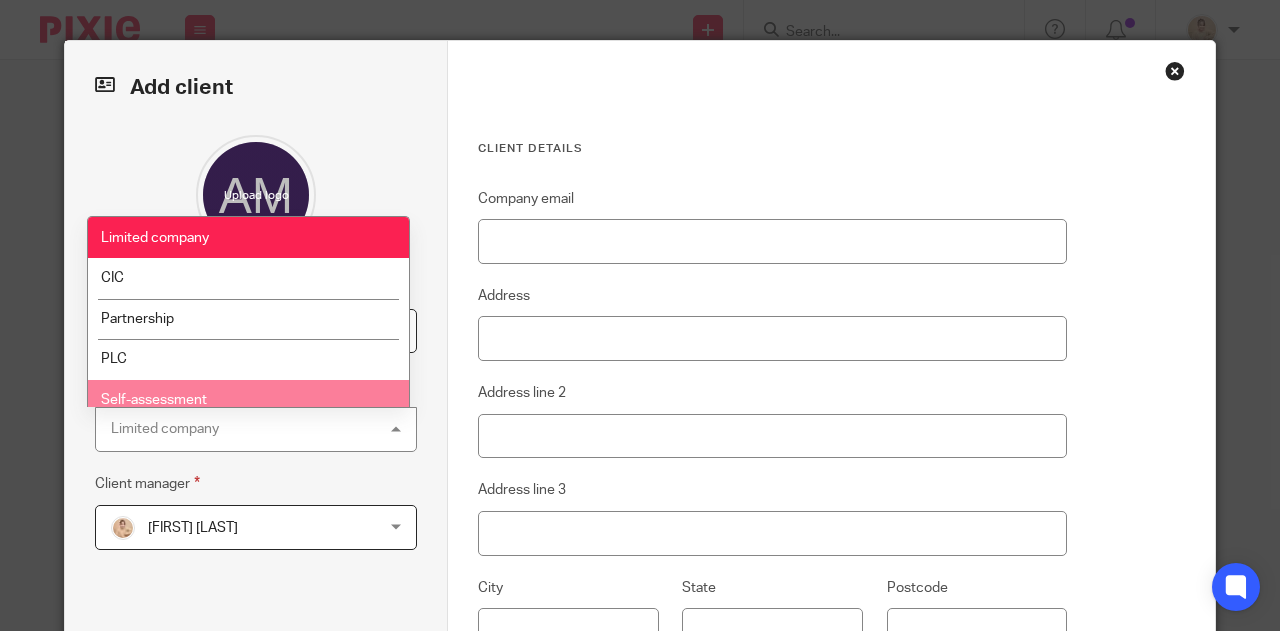 click on "Self-assessment" at bounding box center (248, 400) 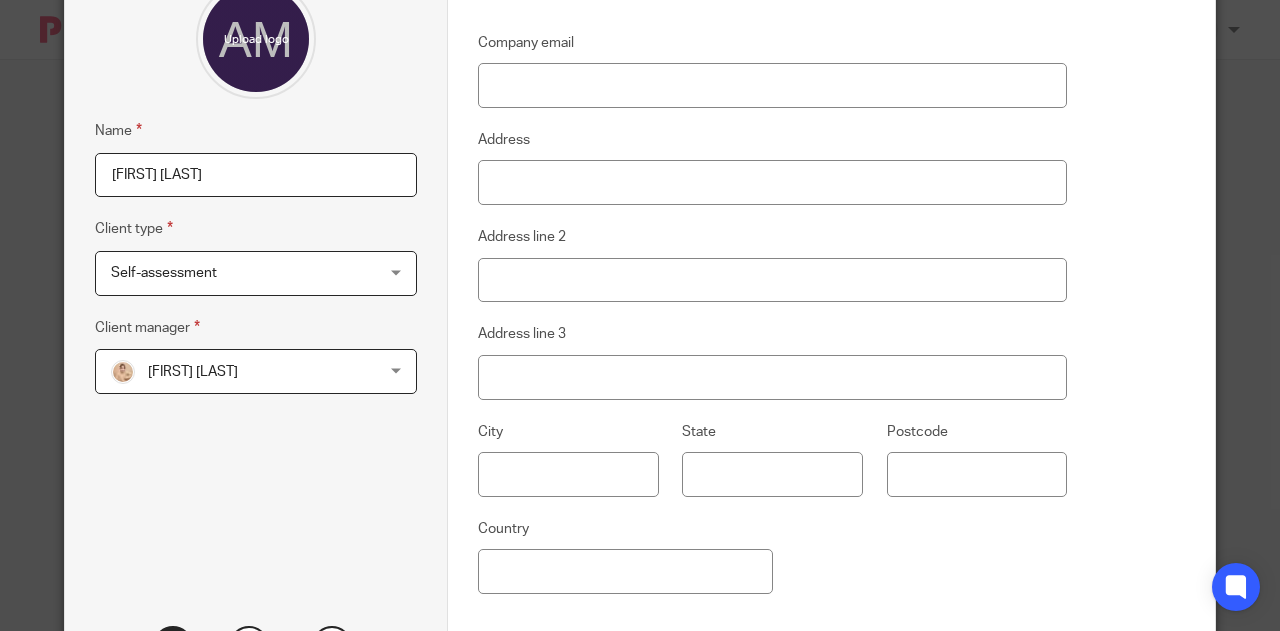 scroll, scrollTop: 300, scrollLeft: 0, axis: vertical 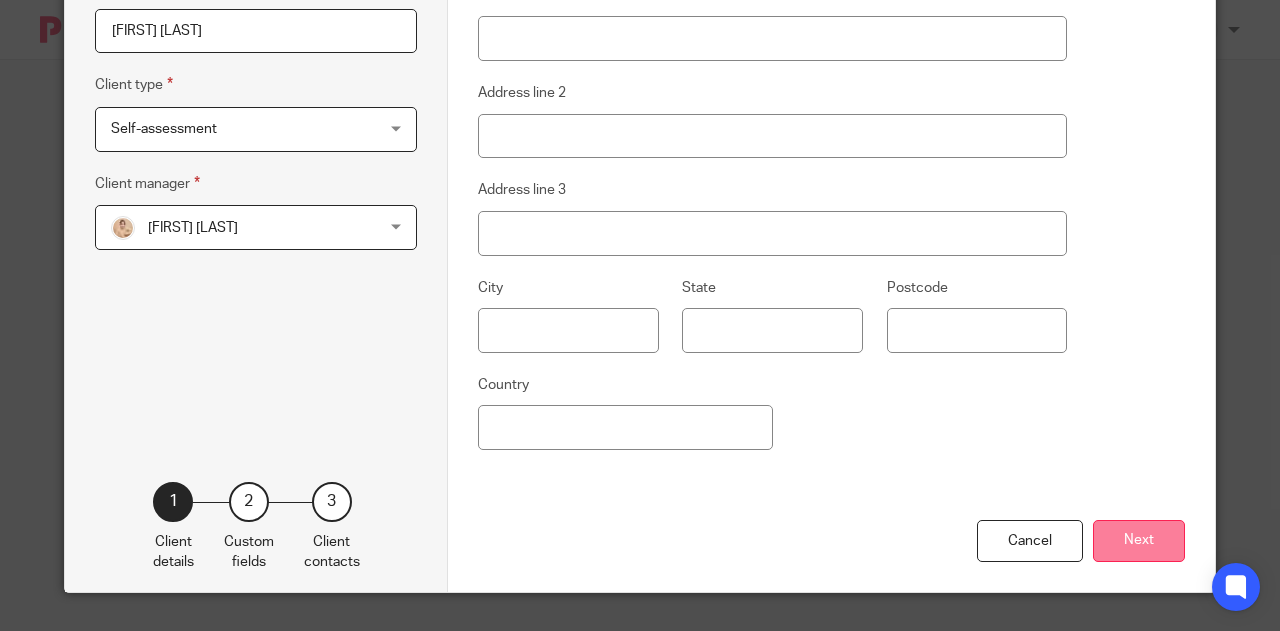 click on "Next" at bounding box center [1139, 541] 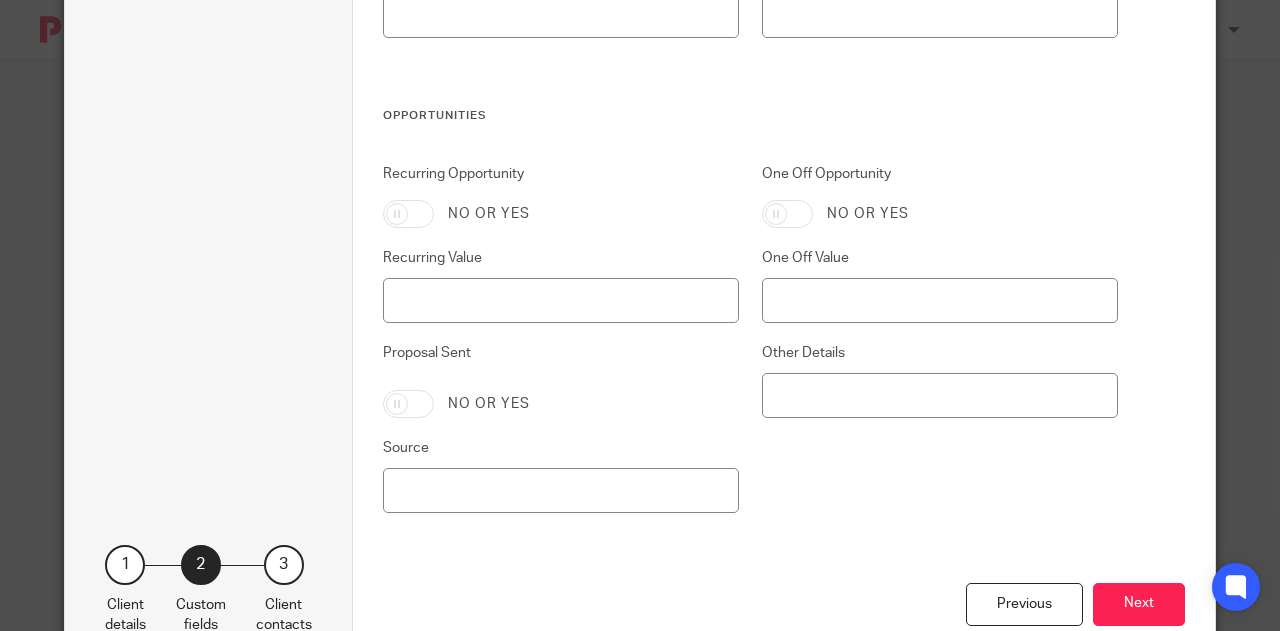 scroll, scrollTop: 4065, scrollLeft: 0, axis: vertical 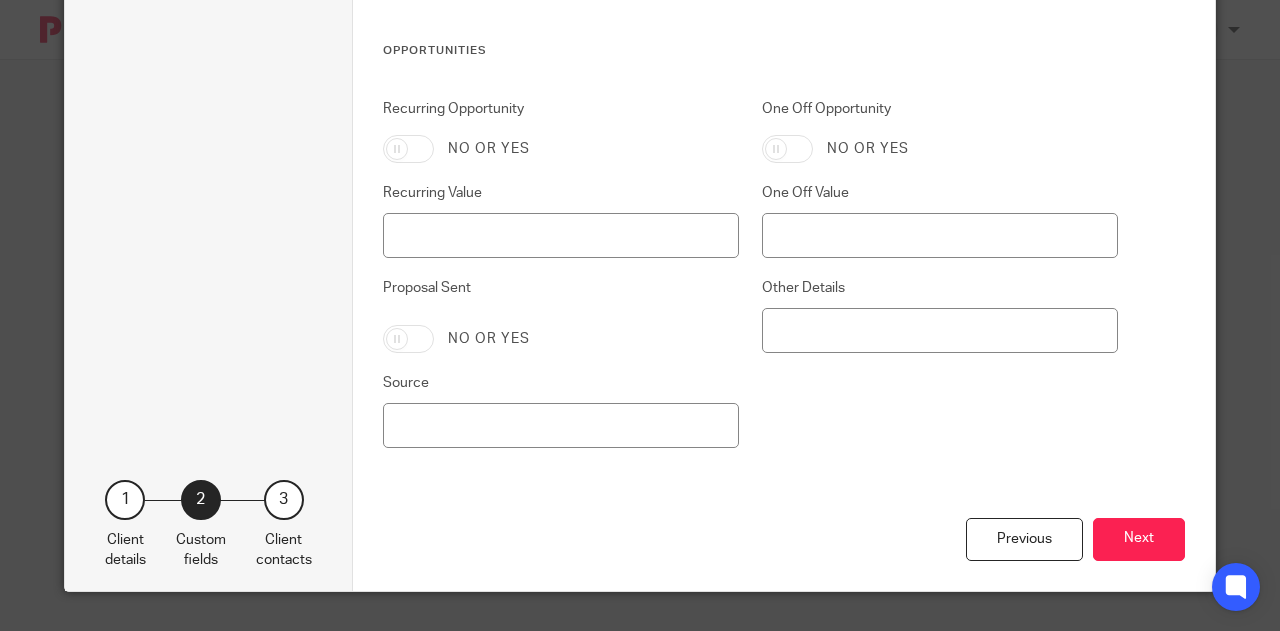drag, startPoint x: 1122, startPoint y: 533, endPoint x: 1110, endPoint y: 533, distance: 12 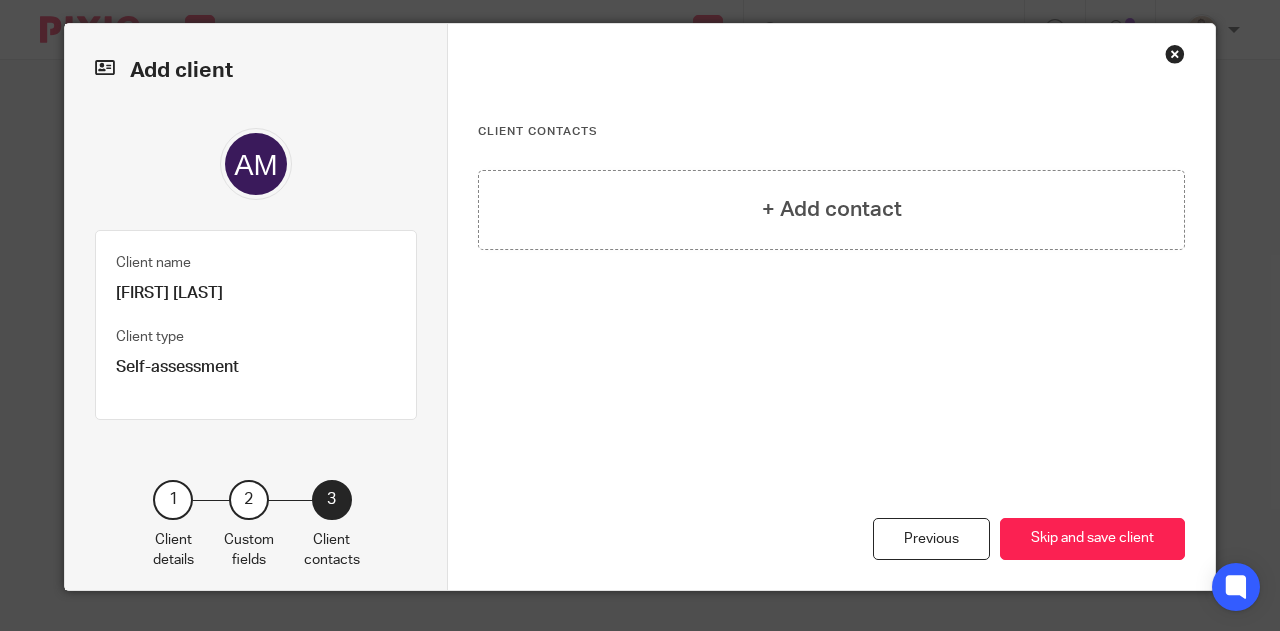 scroll, scrollTop: 16, scrollLeft: 0, axis: vertical 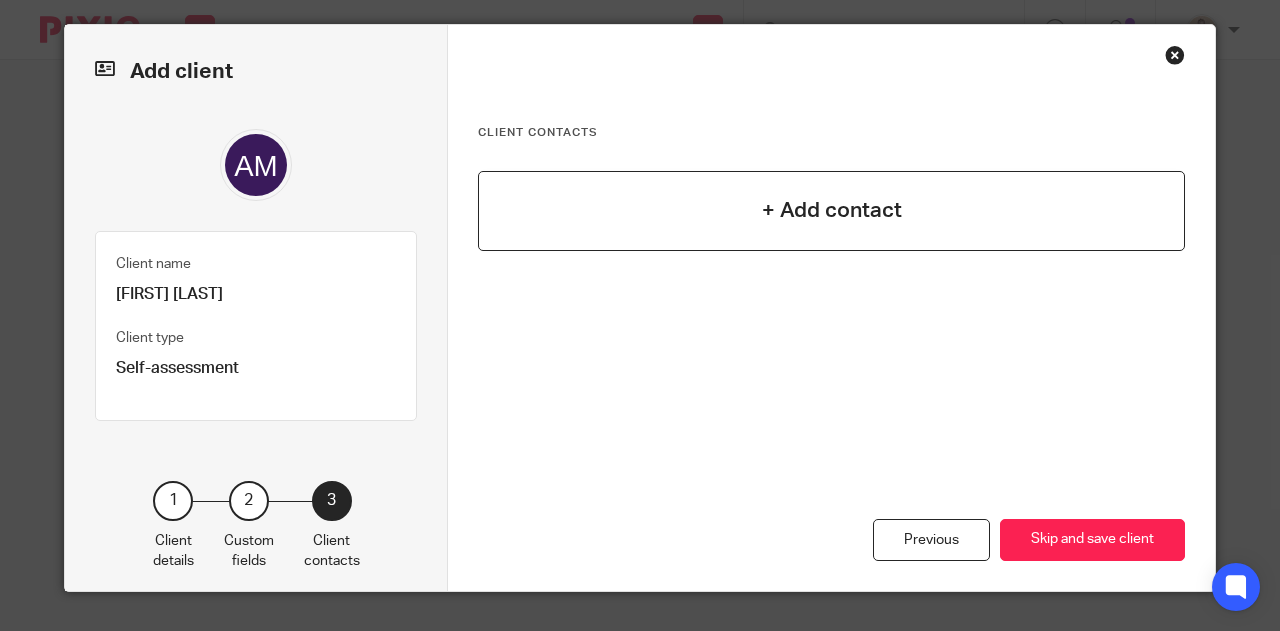 click on "+ Add contact" at bounding box center (832, 210) 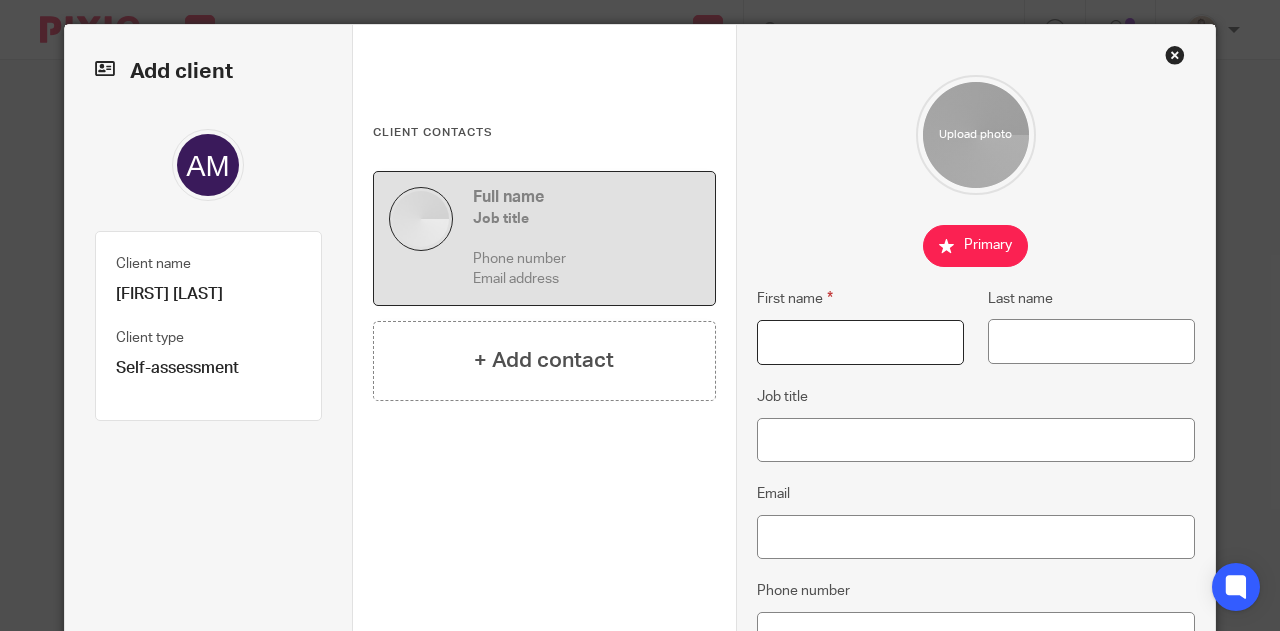 click on "First name" at bounding box center (860, 342) 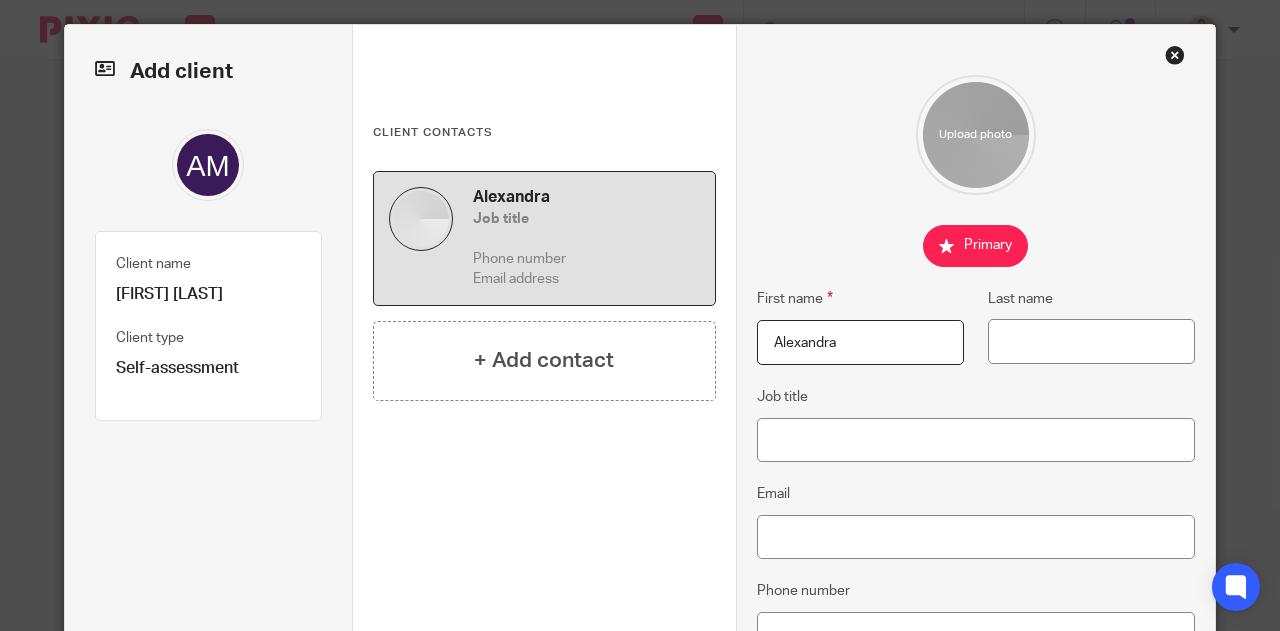 type on "Alexandra" 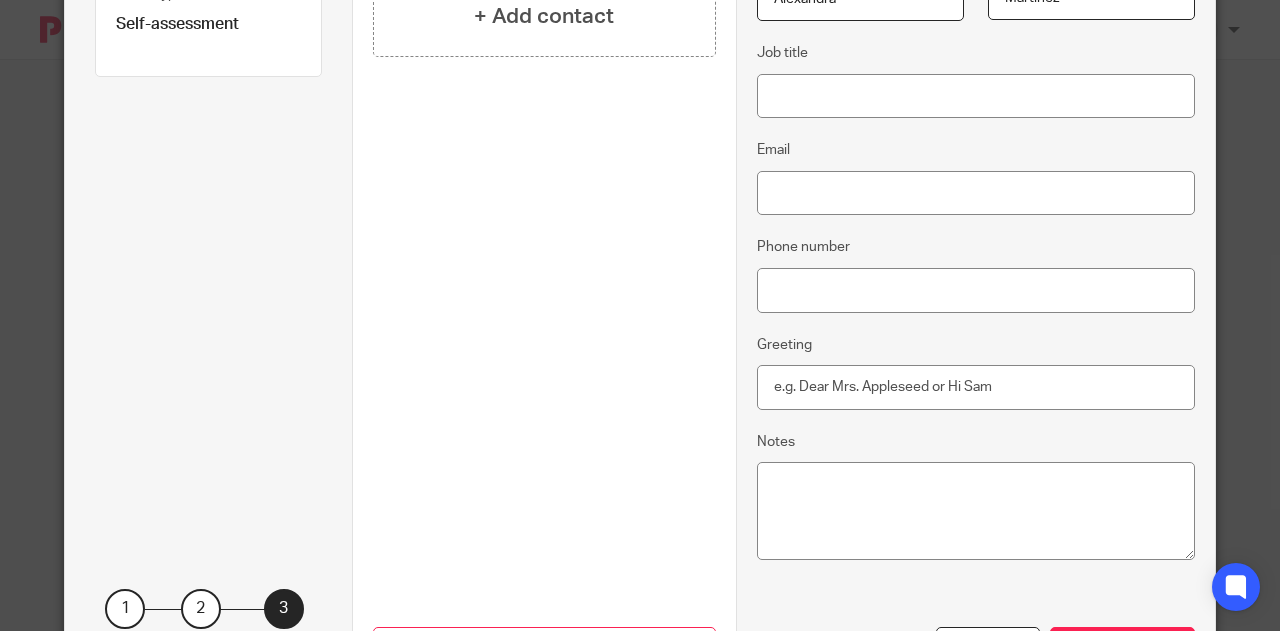 scroll, scrollTop: 468, scrollLeft: 0, axis: vertical 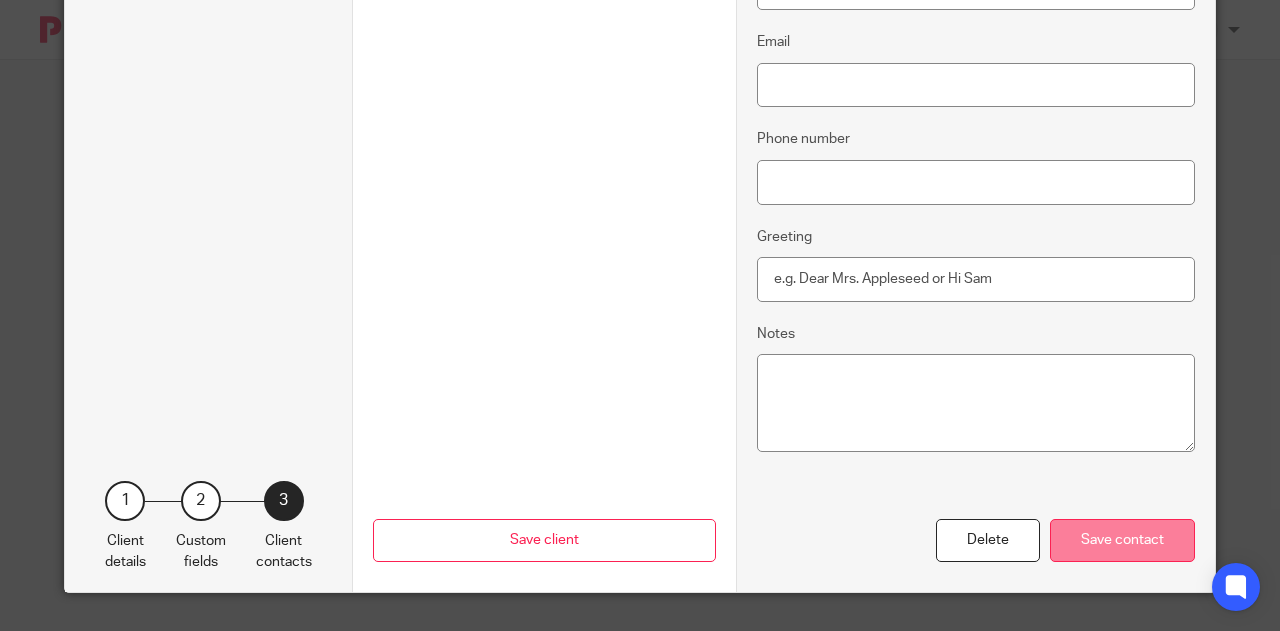 type on "Martinez" 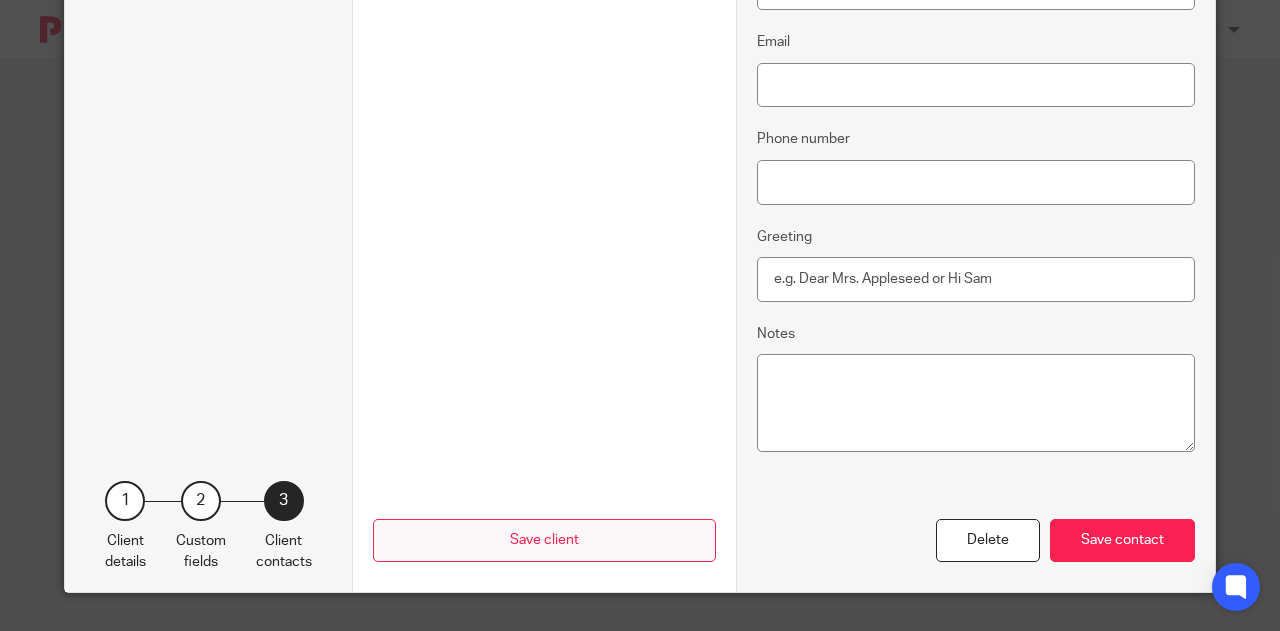 scroll, scrollTop: 16, scrollLeft: 0, axis: vertical 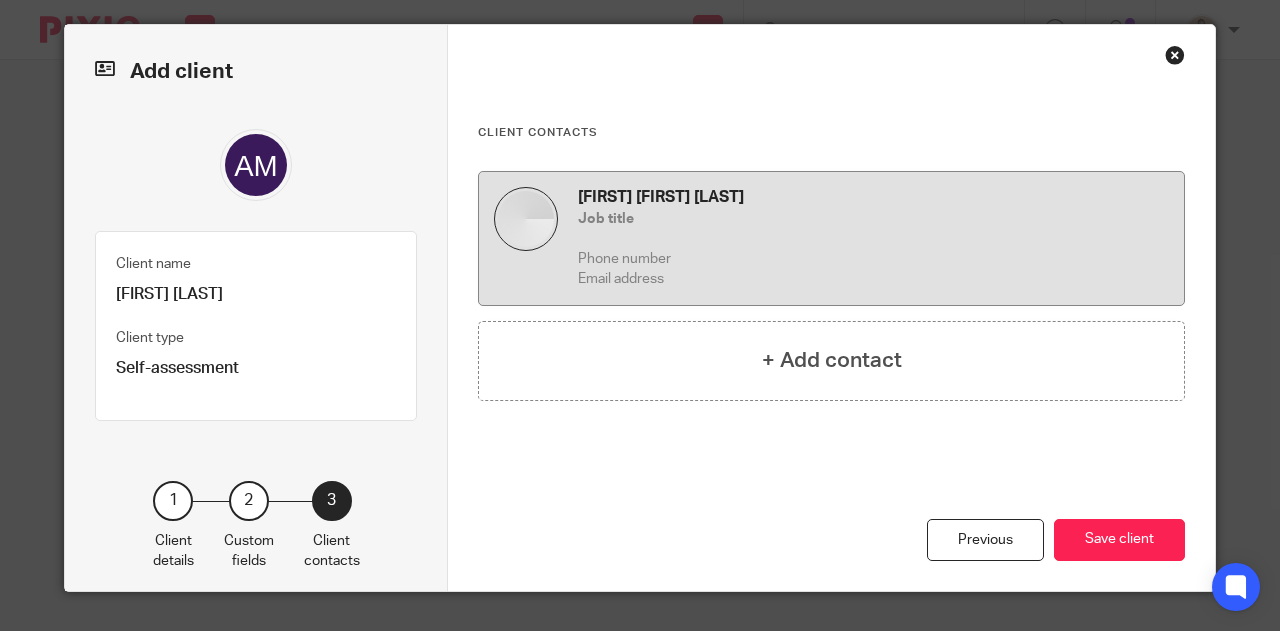 click on "Phone number" at bounding box center (873, 259) 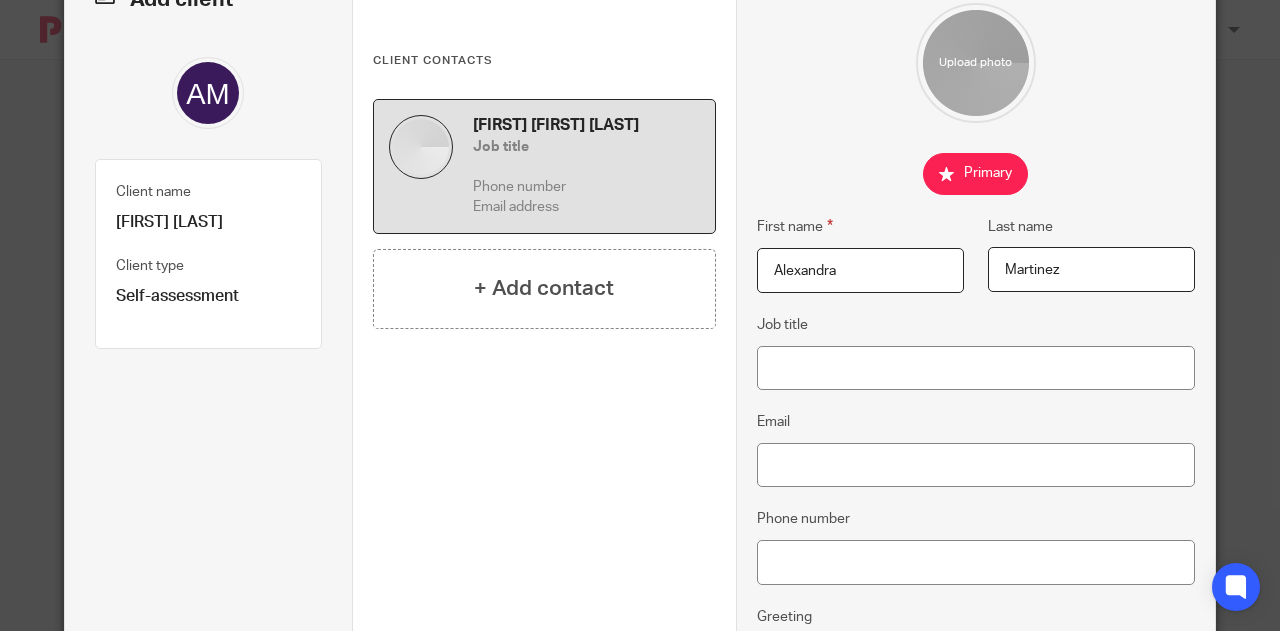 scroll, scrollTop: 216, scrollLeft: 0, axis: vertical 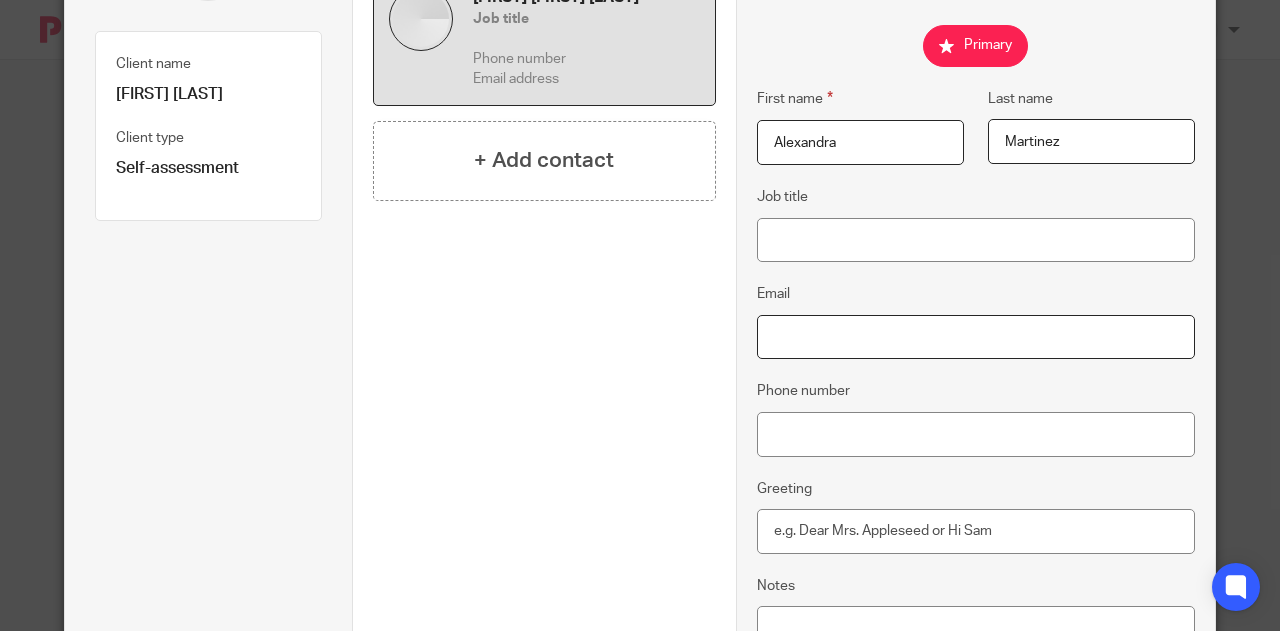 click on "Email" at bounding box center [976, 337] 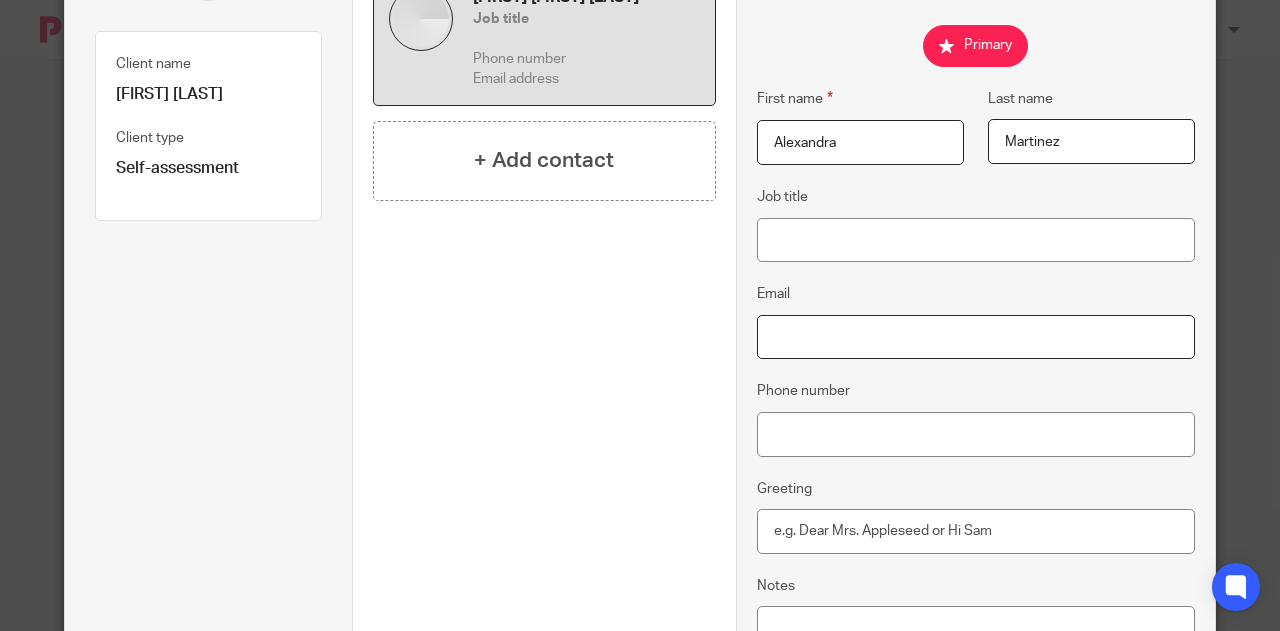 paste on "alexandra@clotavarde.com" 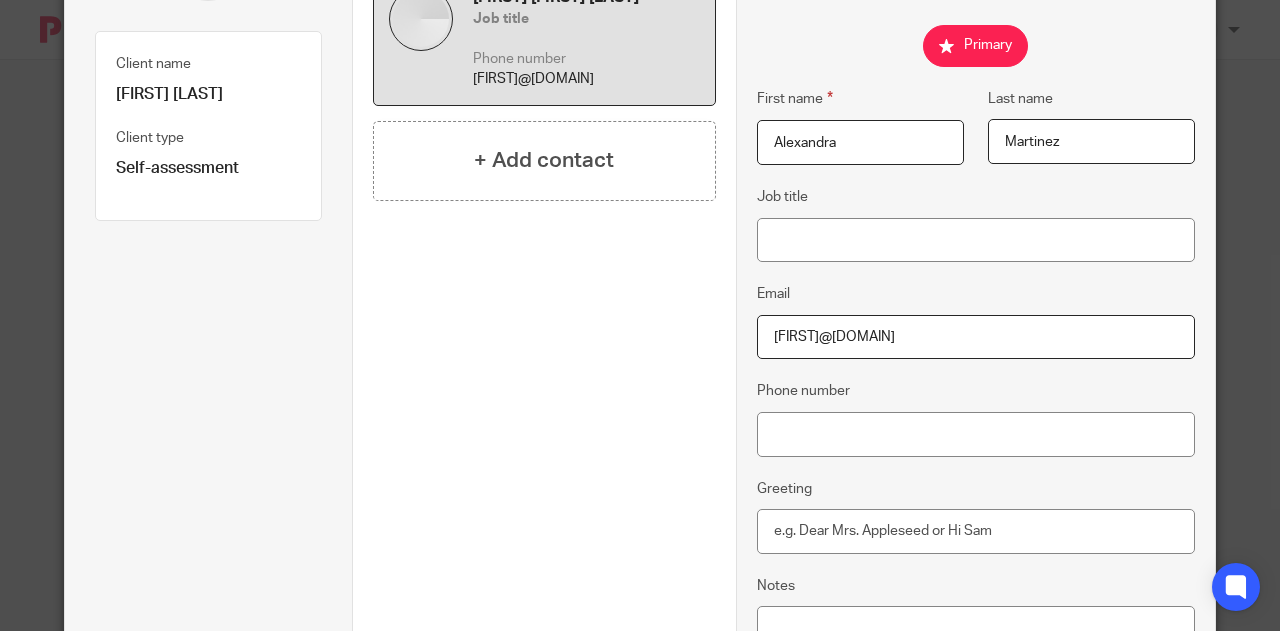 click on "alexandra@clotavarde.com" at bounding box center (976, 337) 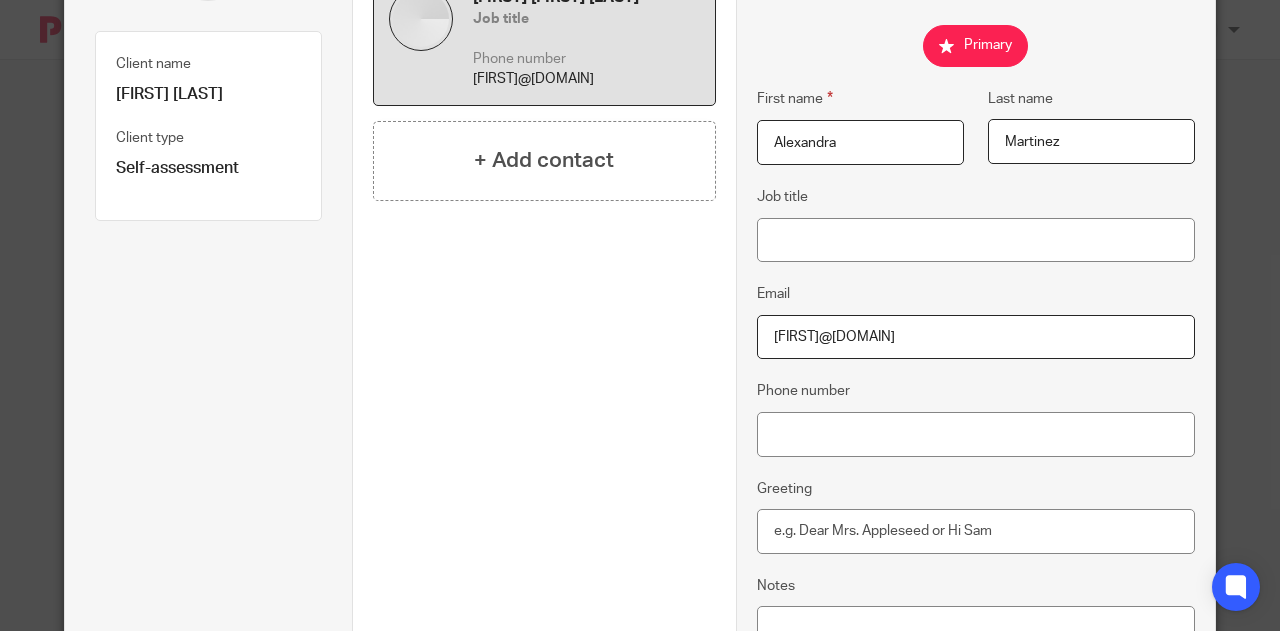 scroll, scrollTop: 468, scrollLeft: 0, axis: vertical 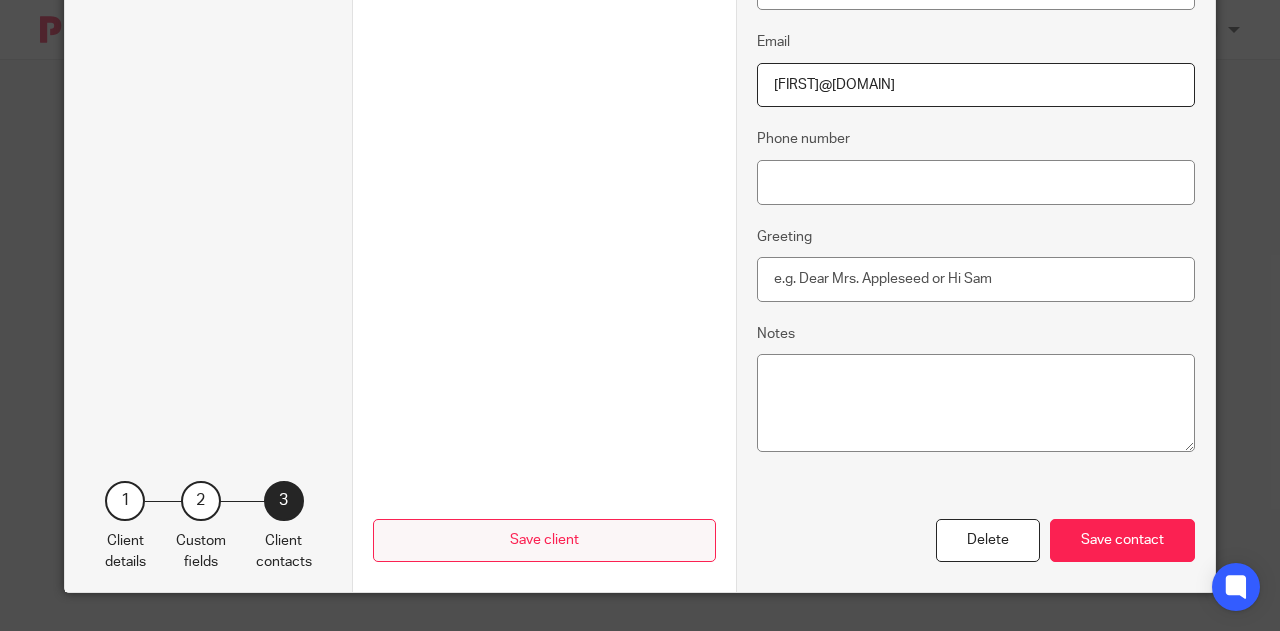 type on "alexandra@clotavarde.com" 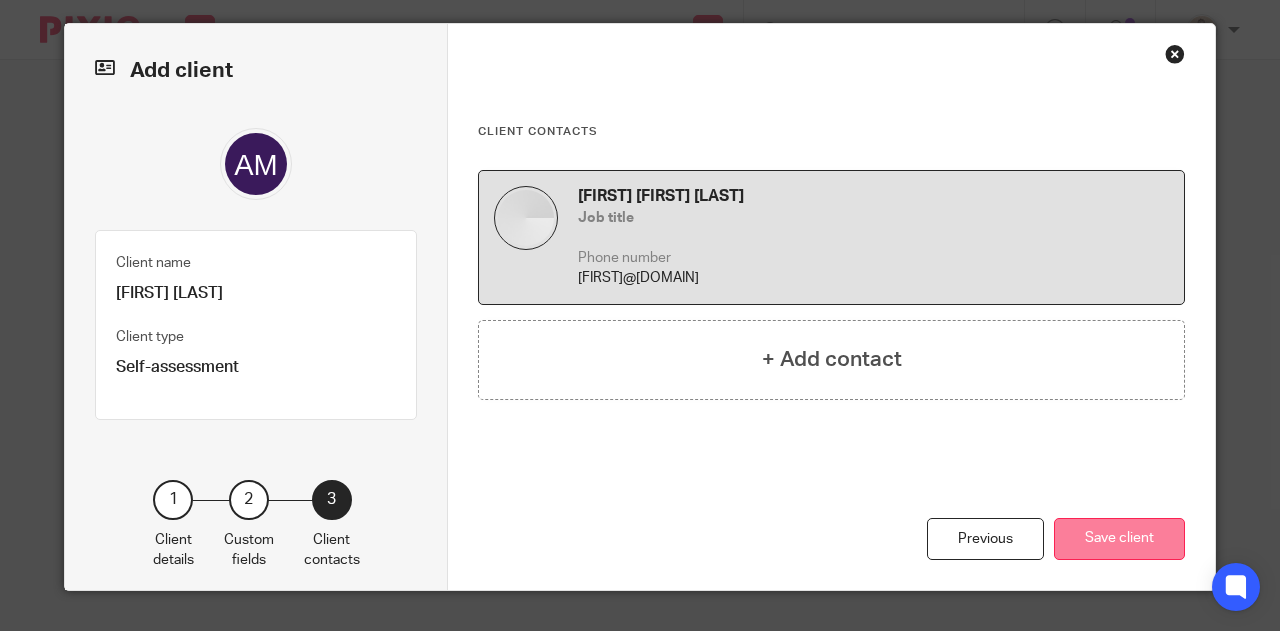 scroll, scrollTop: 16, scrollLeft: 0, axis: vertical 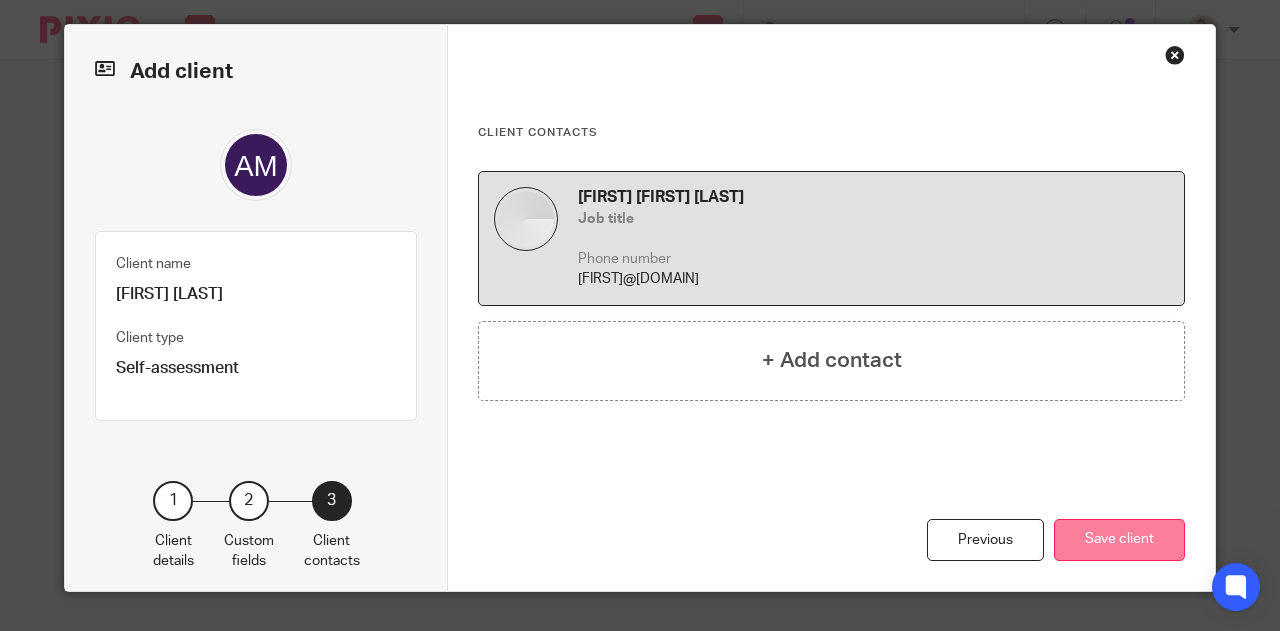 click on "Save client" at bounding box center (1119, 540) 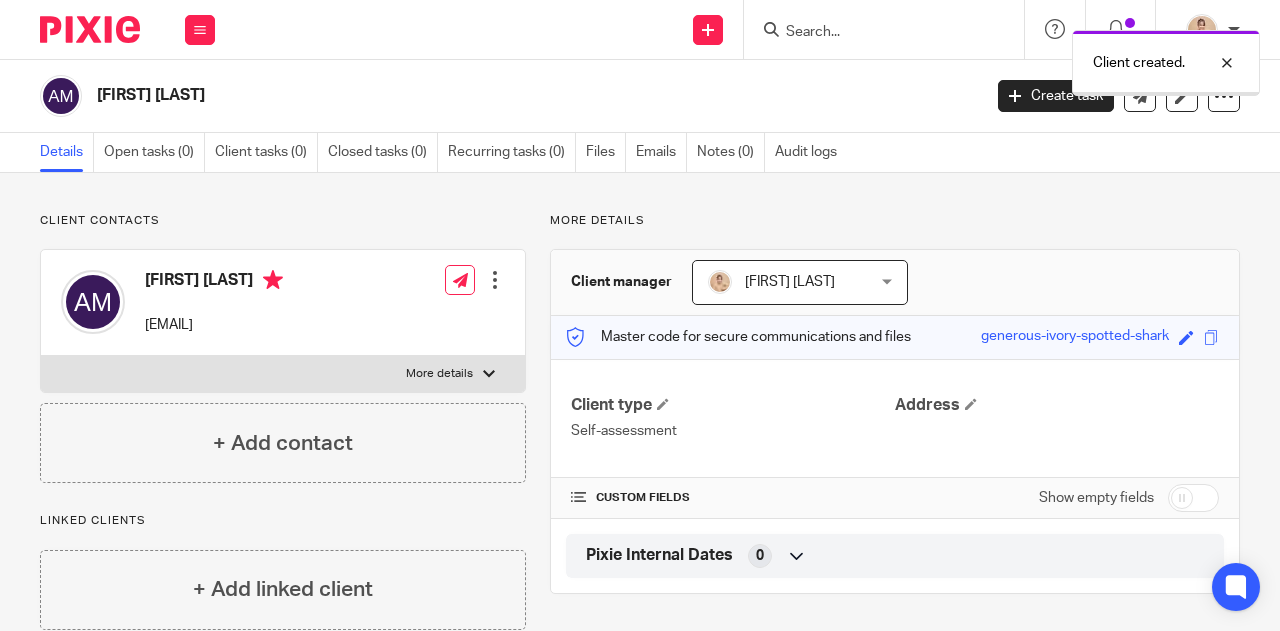 scroll, scrollTop: 0, scrollLeft: 0, axis: both 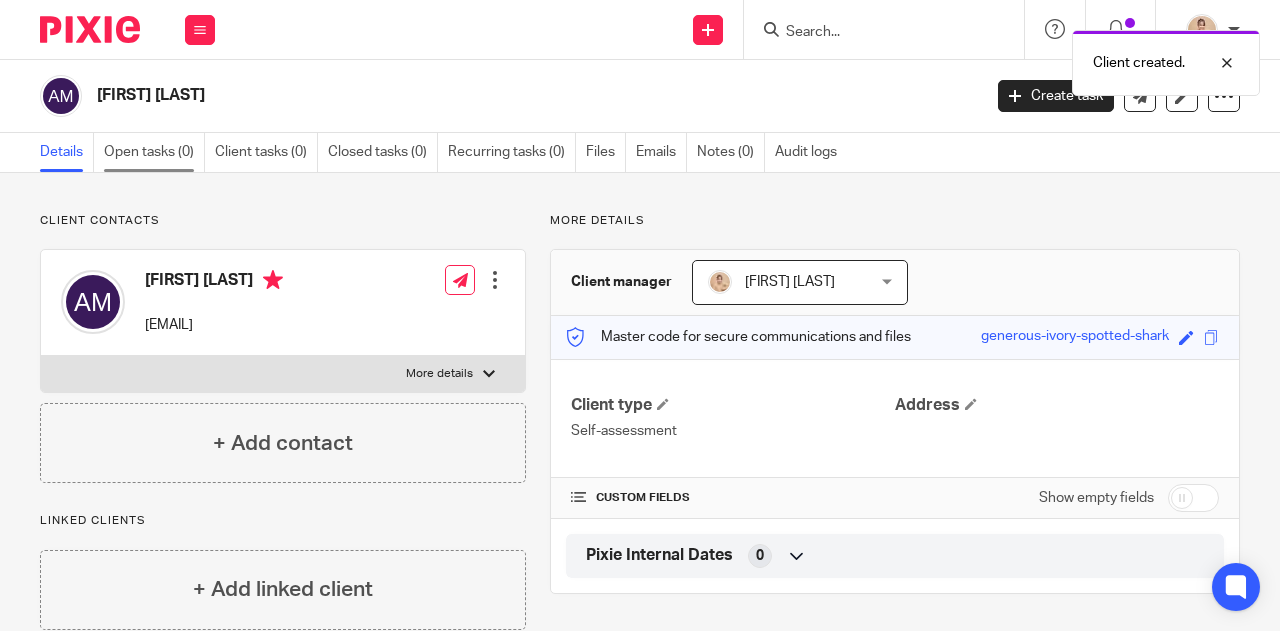 click on "Open tasks (0)" at bounding box center [154, 152] 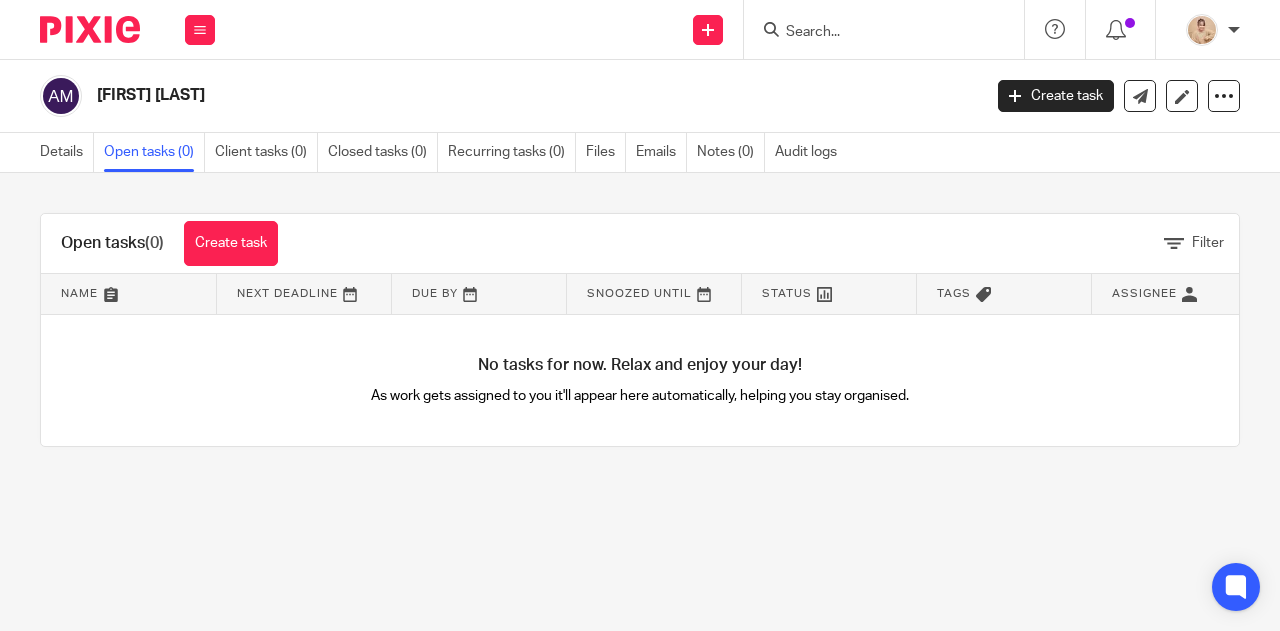 scroll, scrollTop: 0, scrollLeft: 0, axis: both 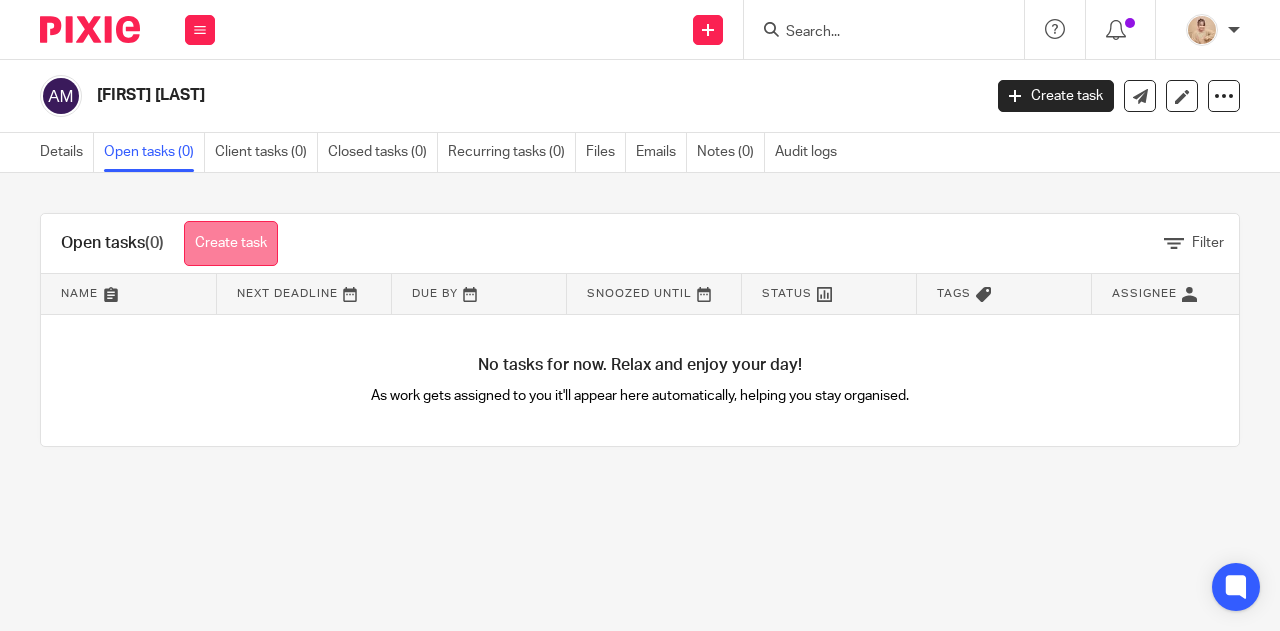 click on "Create task" at bounding box center (231, 243) 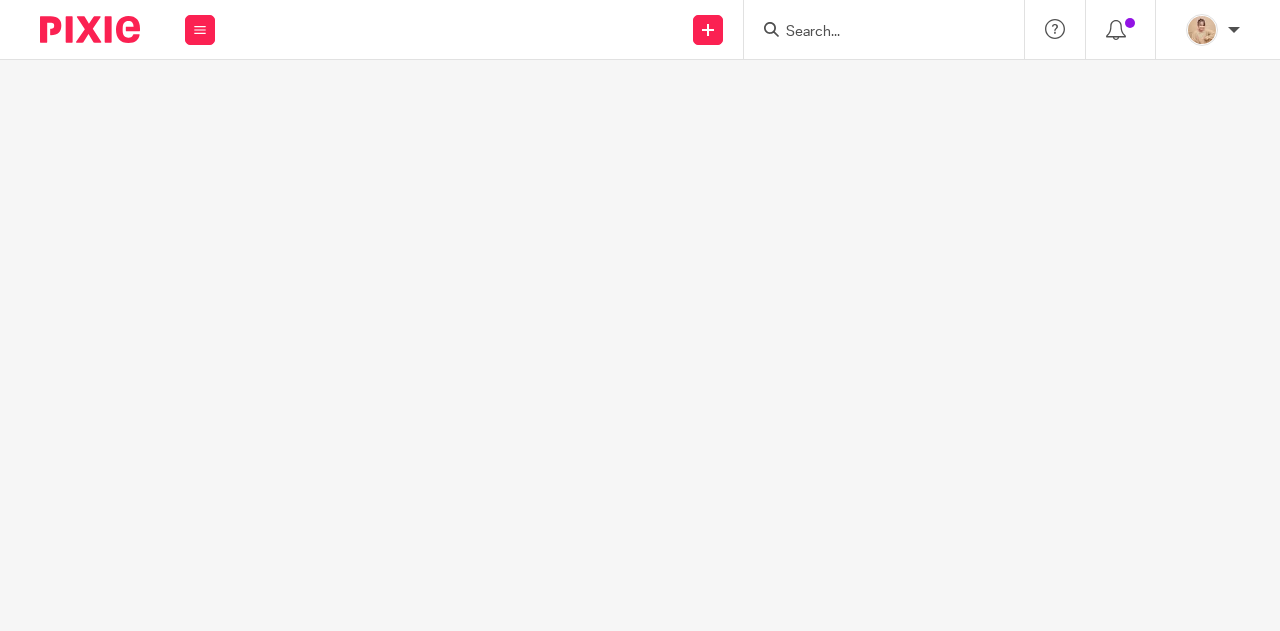 scroll, scrollTop: 0, scrollLeft: 0, axis: both 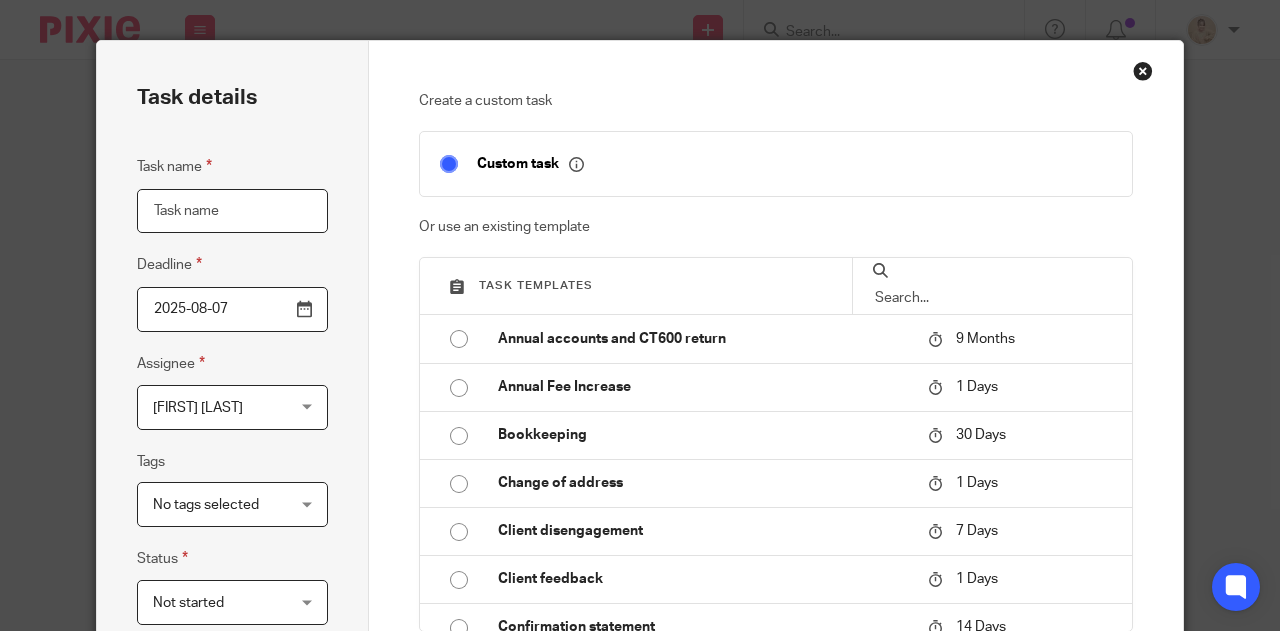 click on "Task name" at bounding box center (232, 211) 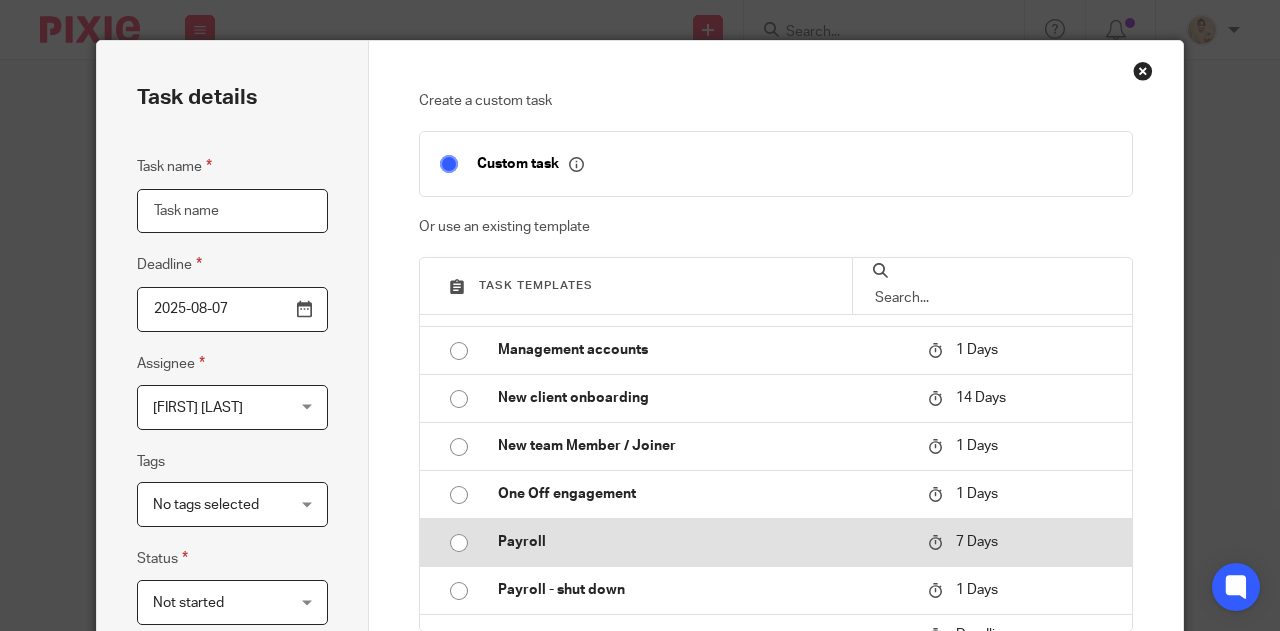 scroll, scrollTop: 500, scrollLeft: 0, axis: vertical 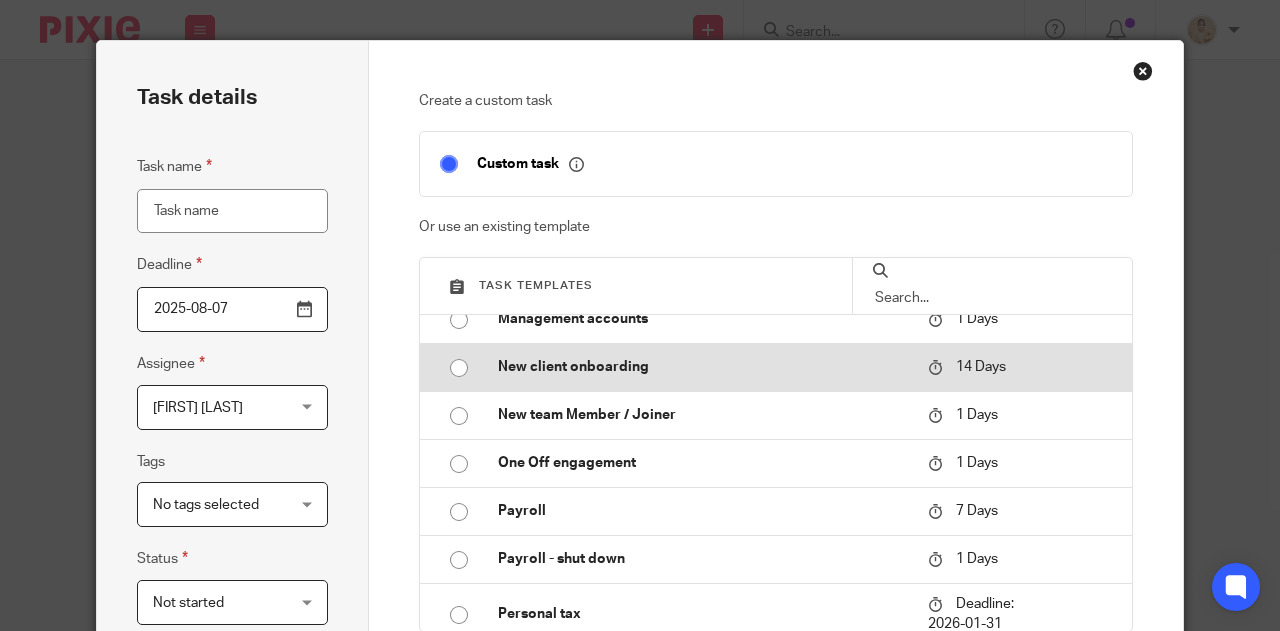 click on "New client onboarding" at bounding box center [703, 367] 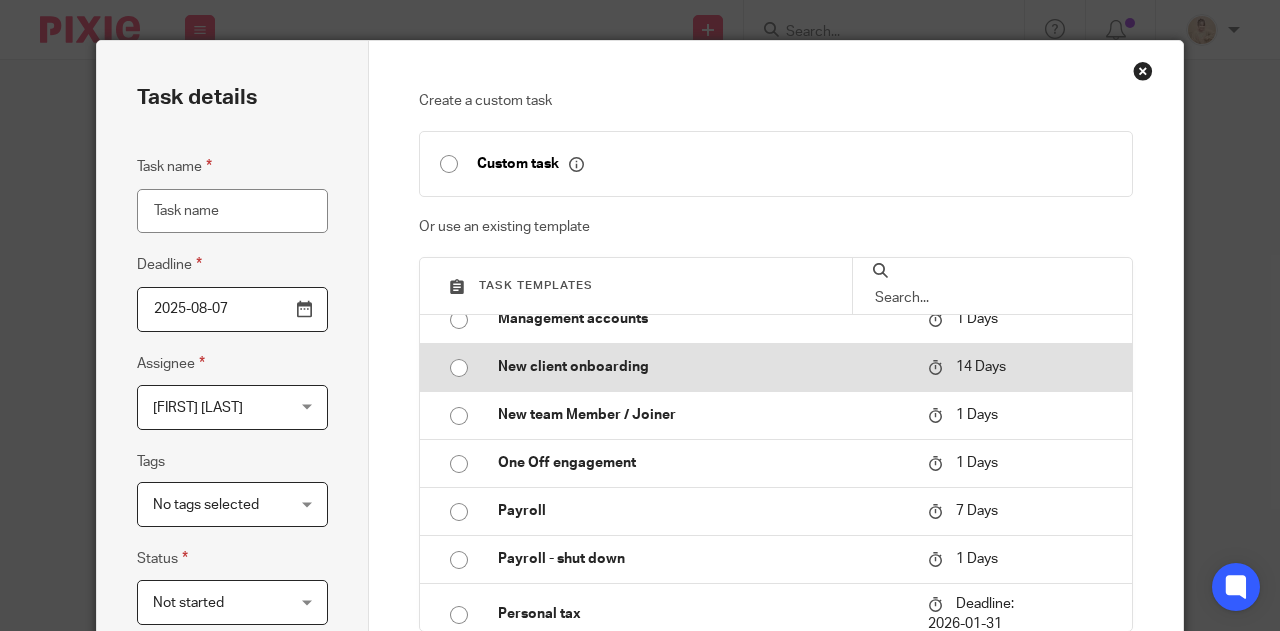 type on "2025-08-21" 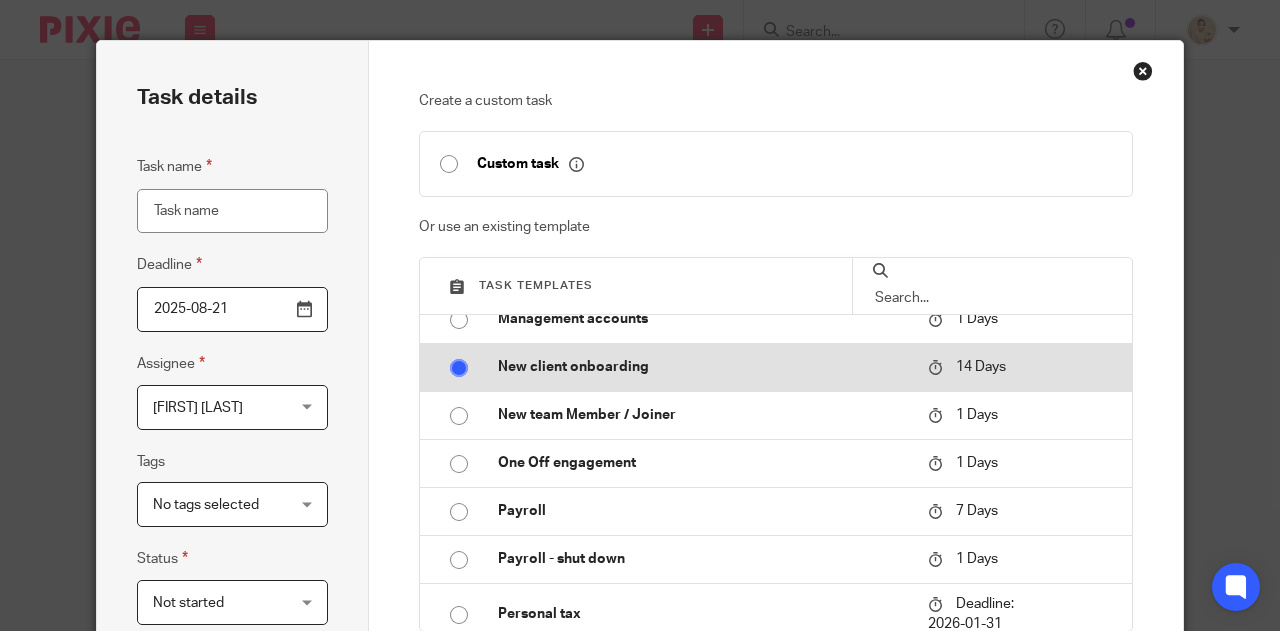 type on "New client onboarding" 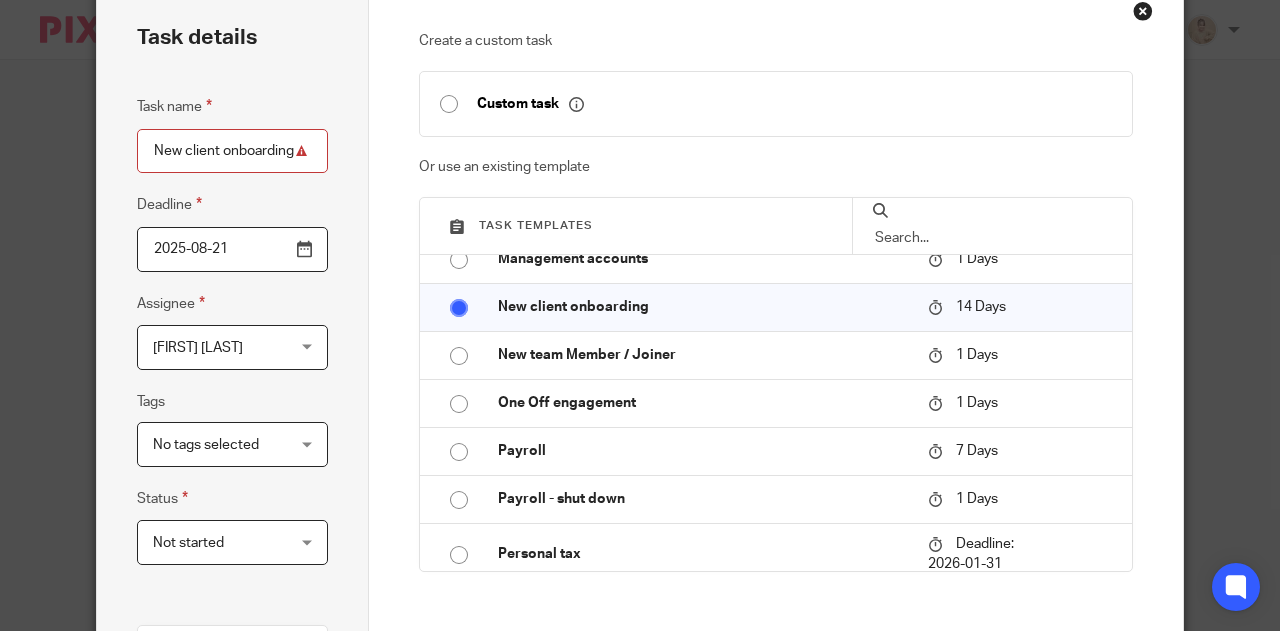 scroll, scrollTop: 100, scrollLeft: 0, axis: vertical 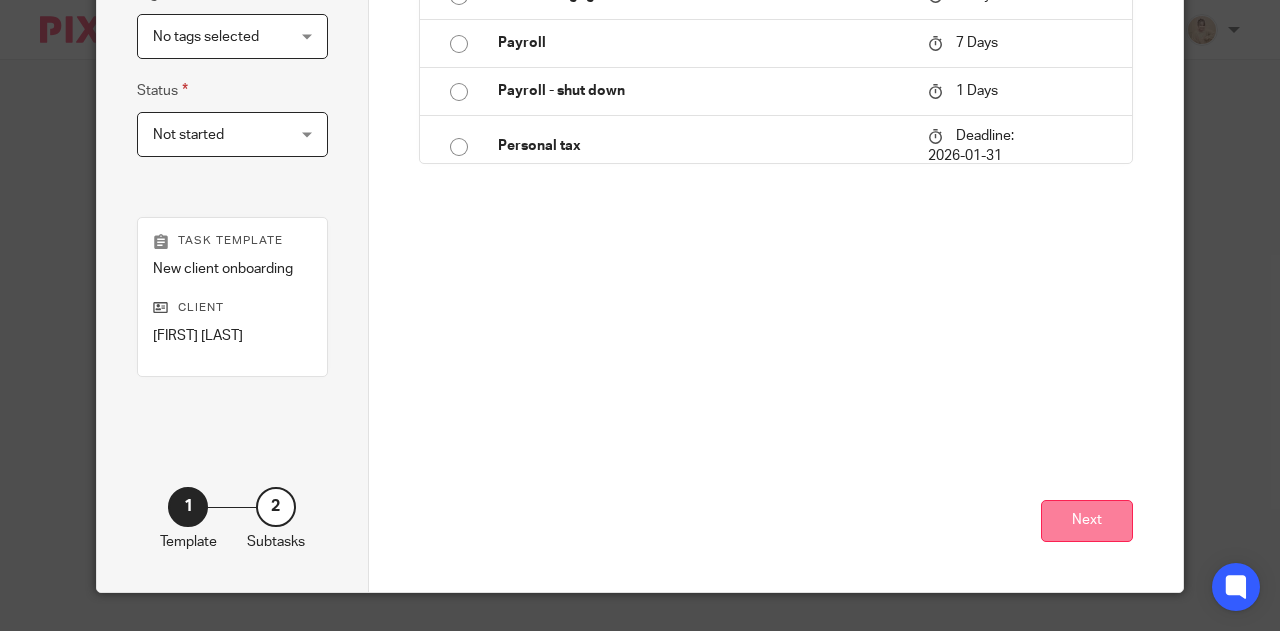 click on "Next" at bounding box center [1087, 521] 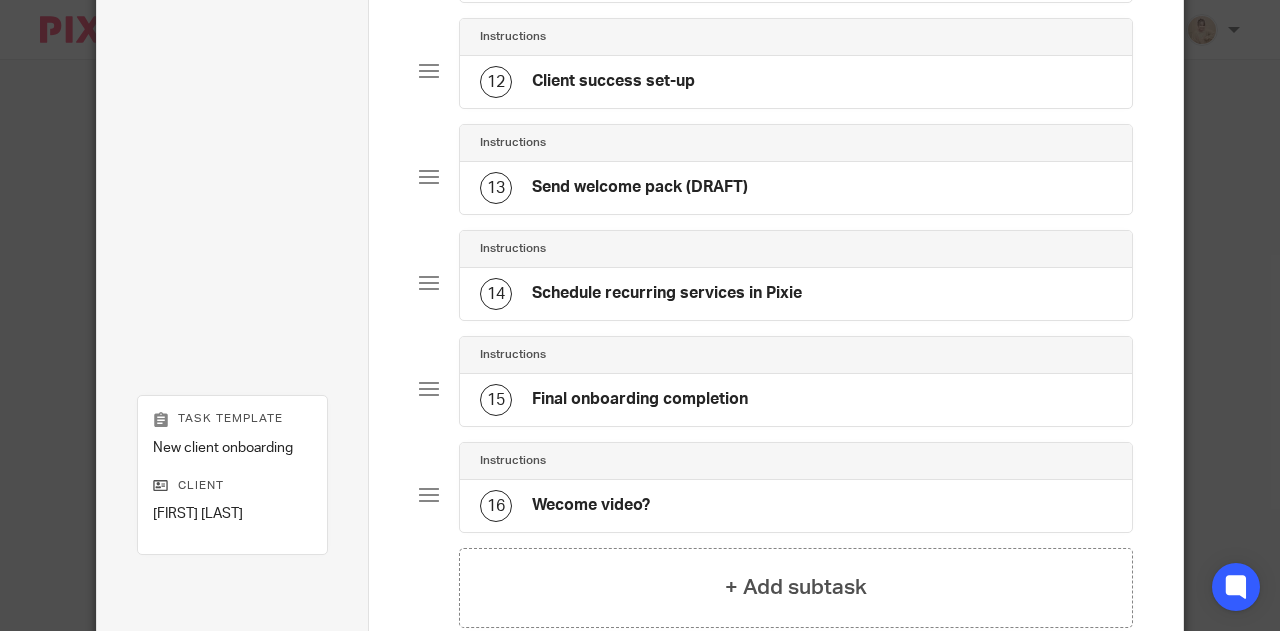 scroll, scrollTop: 1456, scrollLeft: 0, axis: vertical 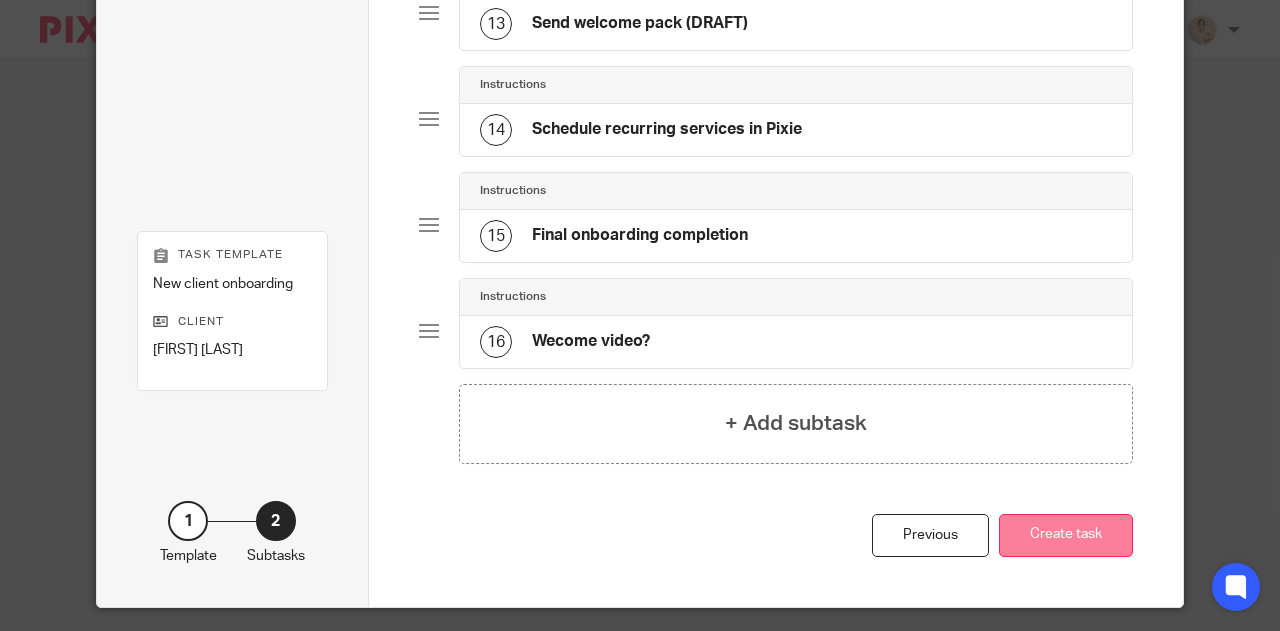 click on "Create task" at bounding box center (1066, 535) 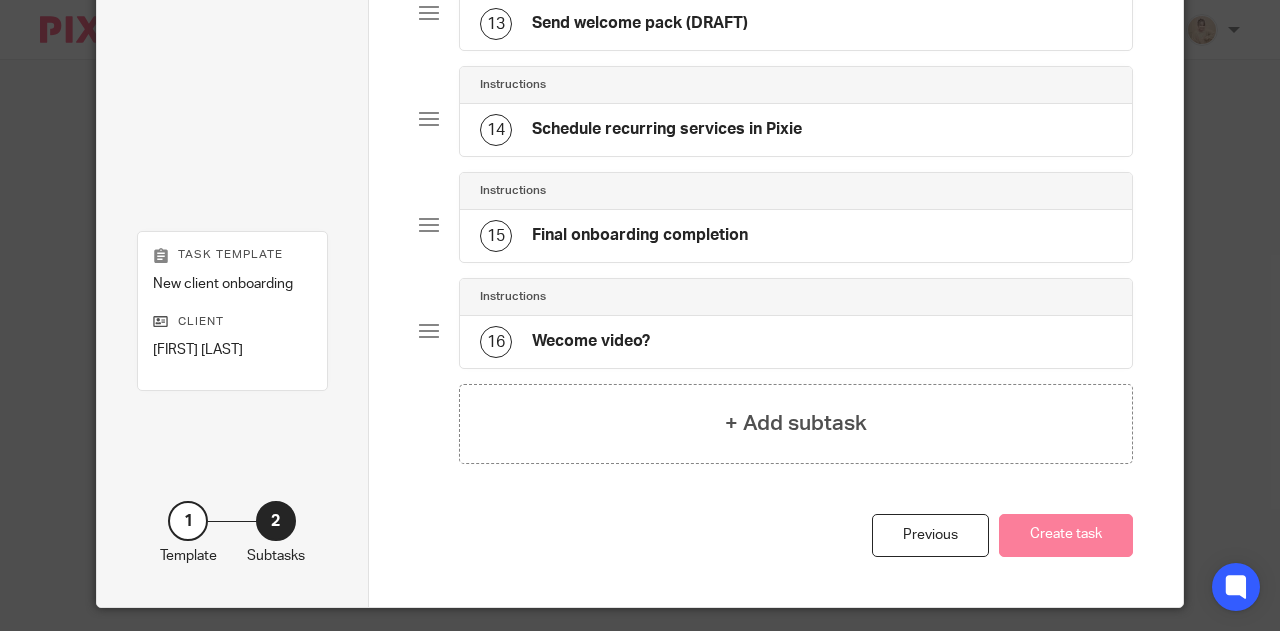 click at bounding box center [429, 331] 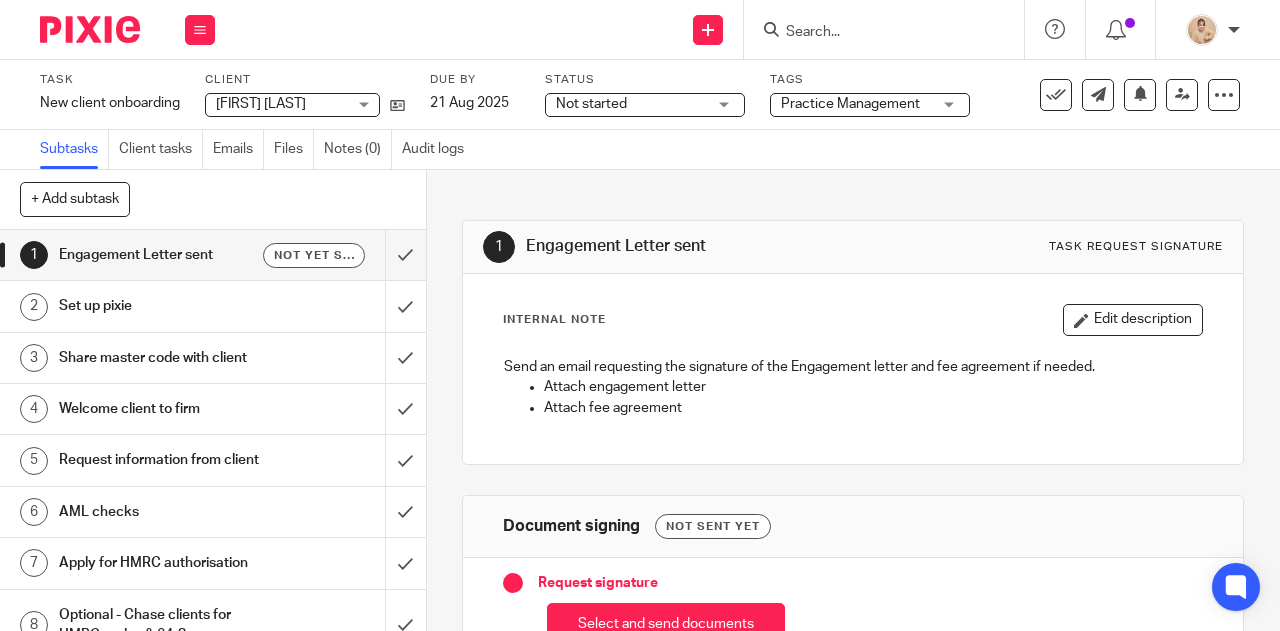 scroll, scrollTop: 0, scrollLeft: 0, axis: both 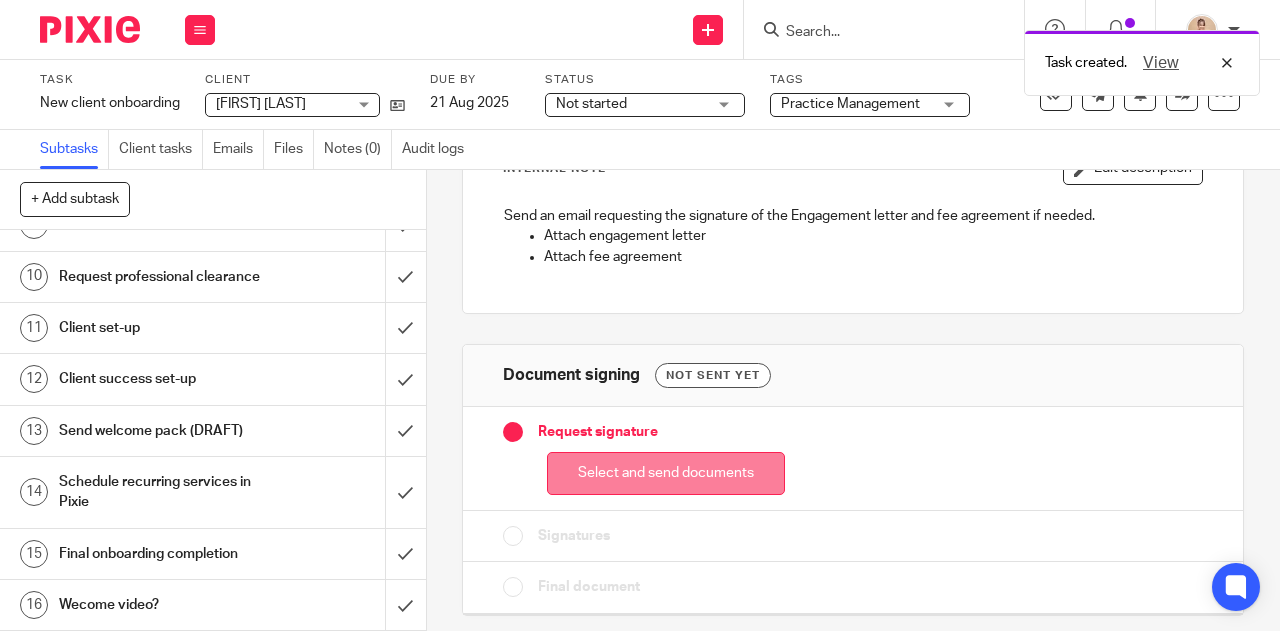 click on "Select and send documents" at bounding box center (666, 473) 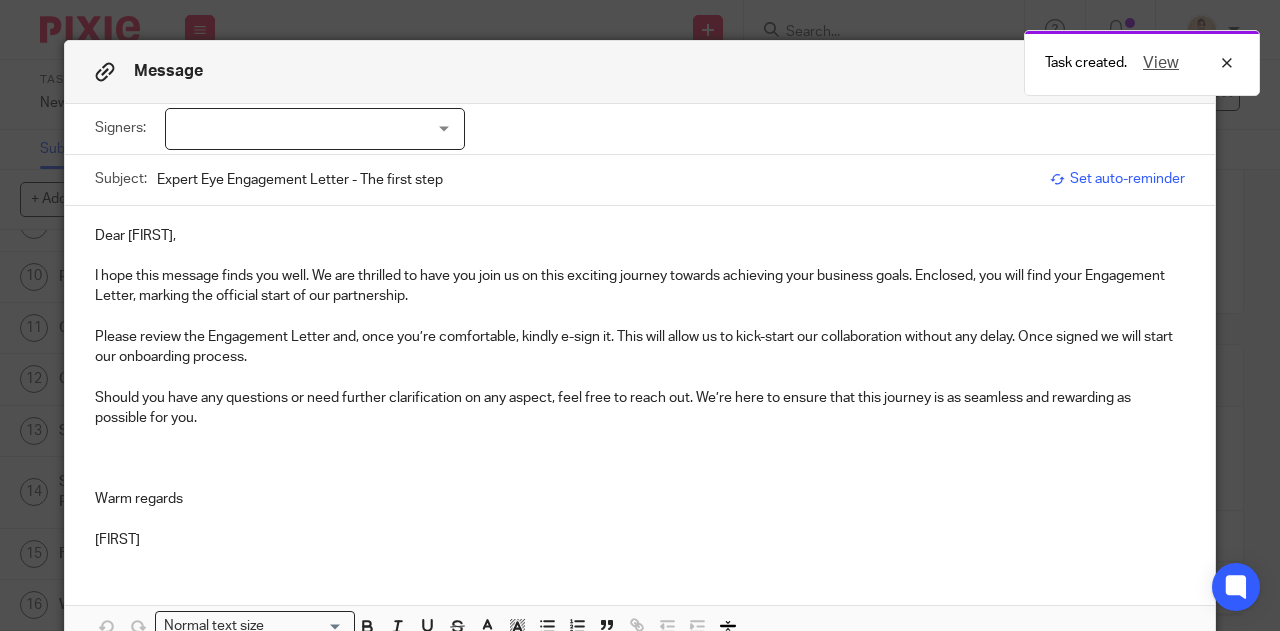 drag, startPoint x: 240, startPoint y: 116, endPoint x: 272, endPoint y: 141, distance: 40.60788 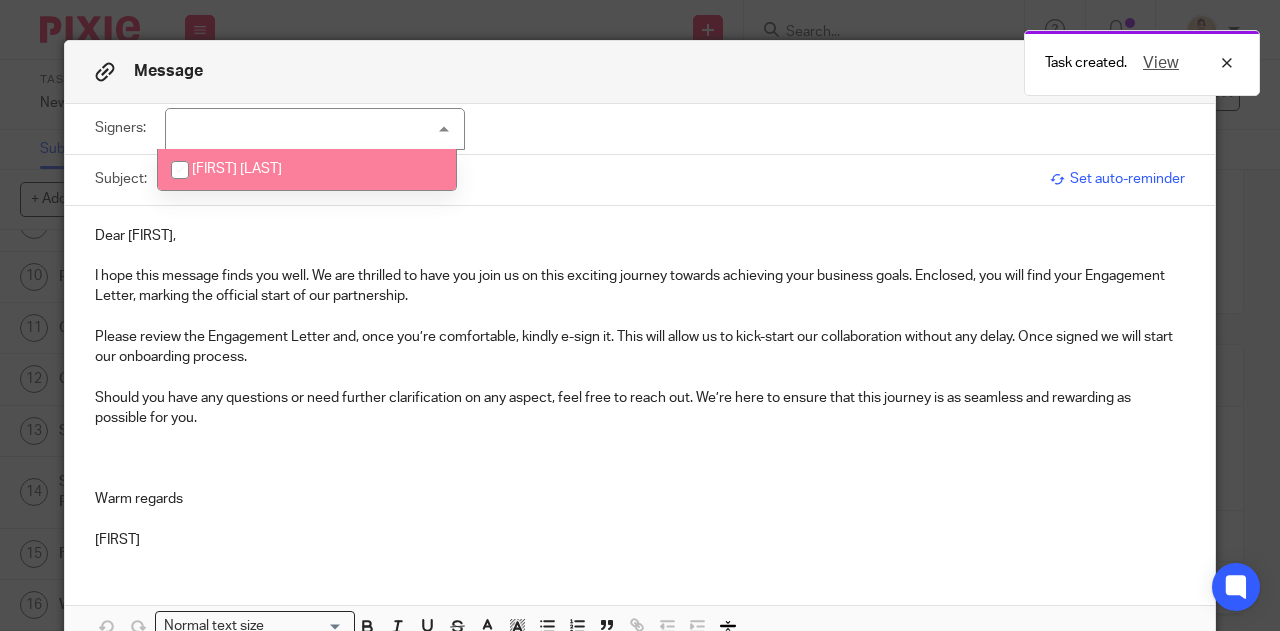 click on "[FIRST] [LAST]" at bounding box center [237, 169] 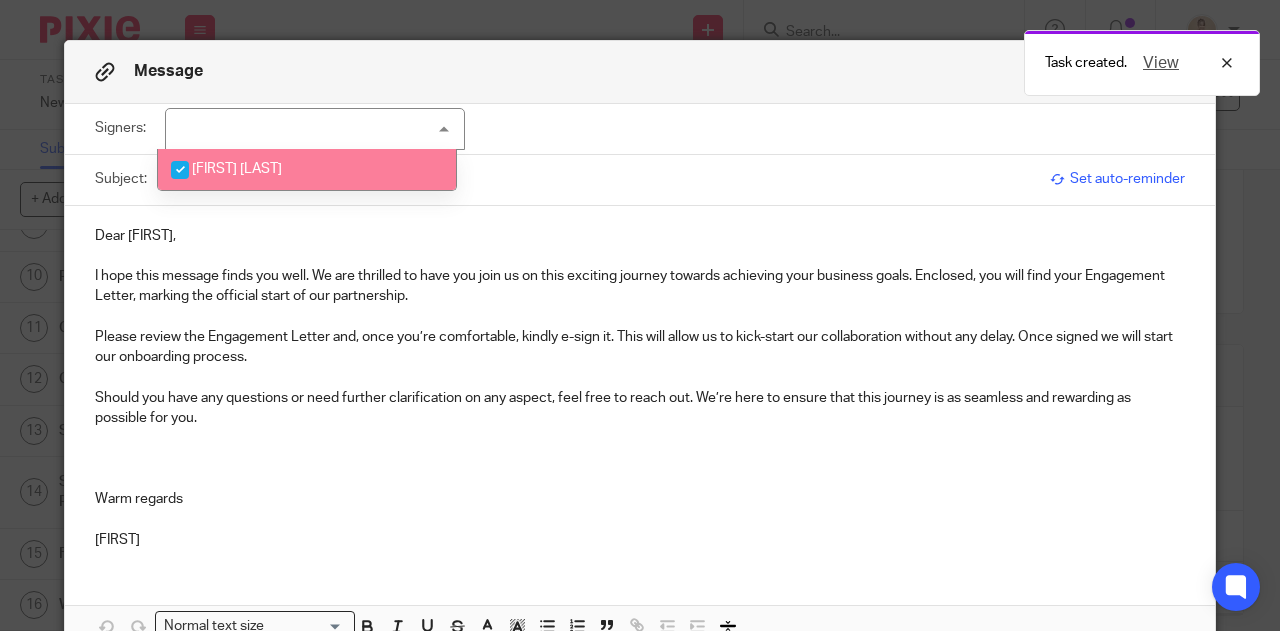 checkbox on "true" 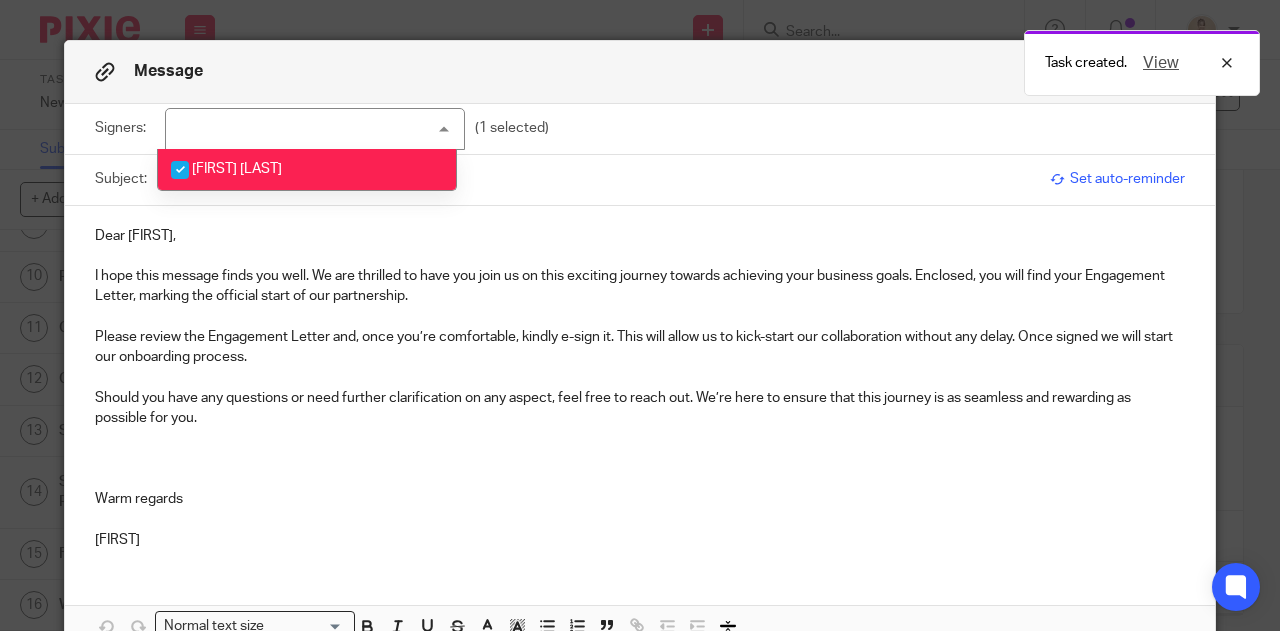 click at bounding box center (640, 479) 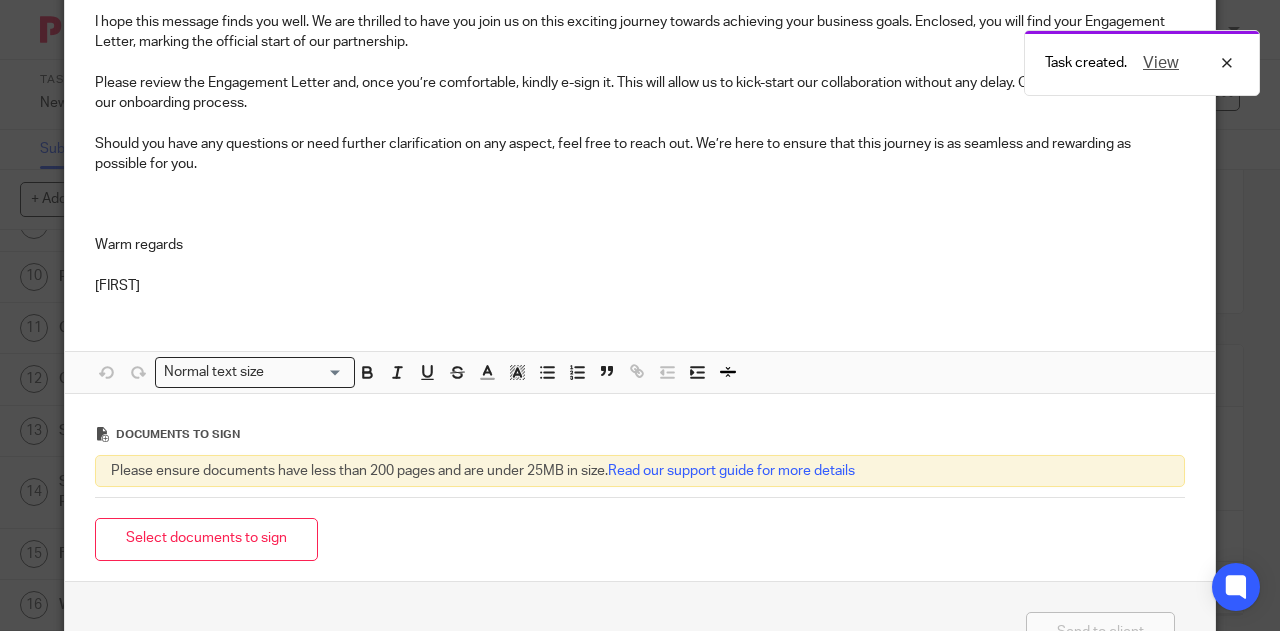 scroll, scrollTop: 343, scrollLeft: 0, axis: vertical 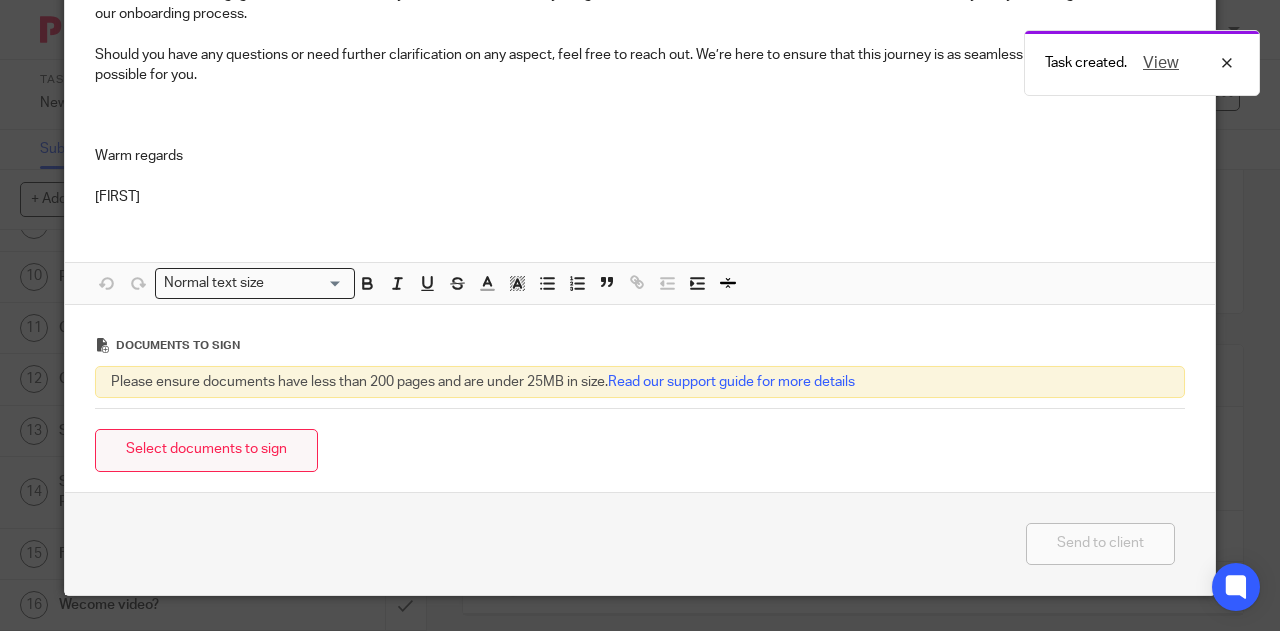 click on "Select documents to sign" at bounding box center (206, 450) 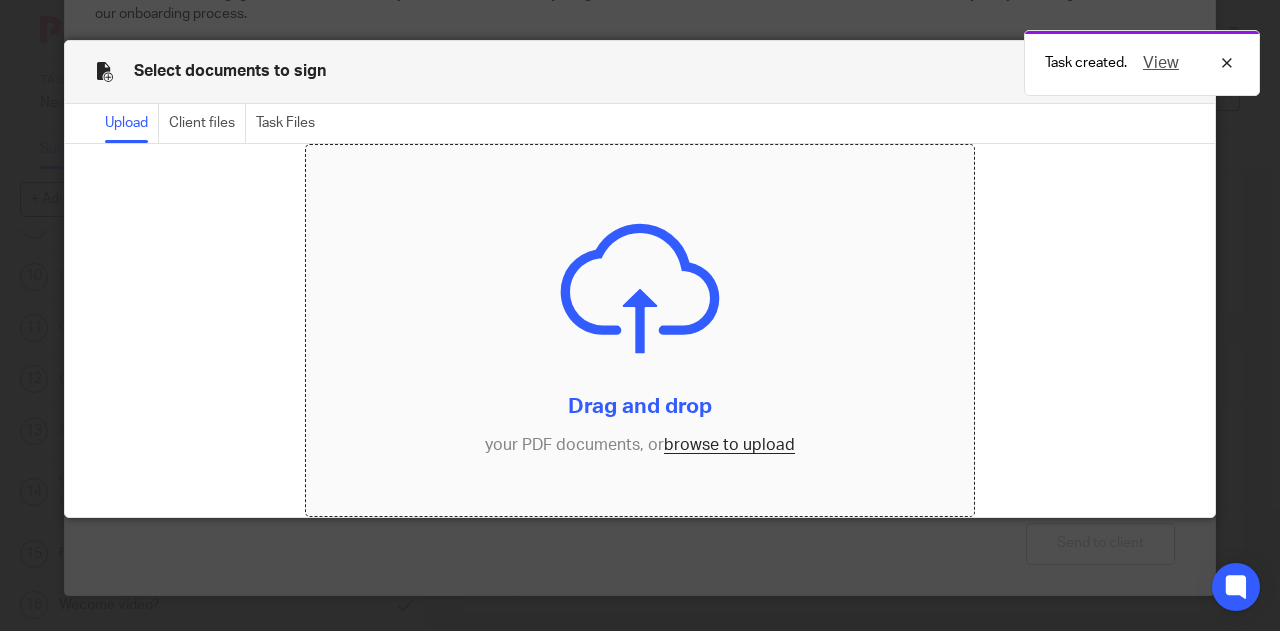 click at bounding box center (640, 331) 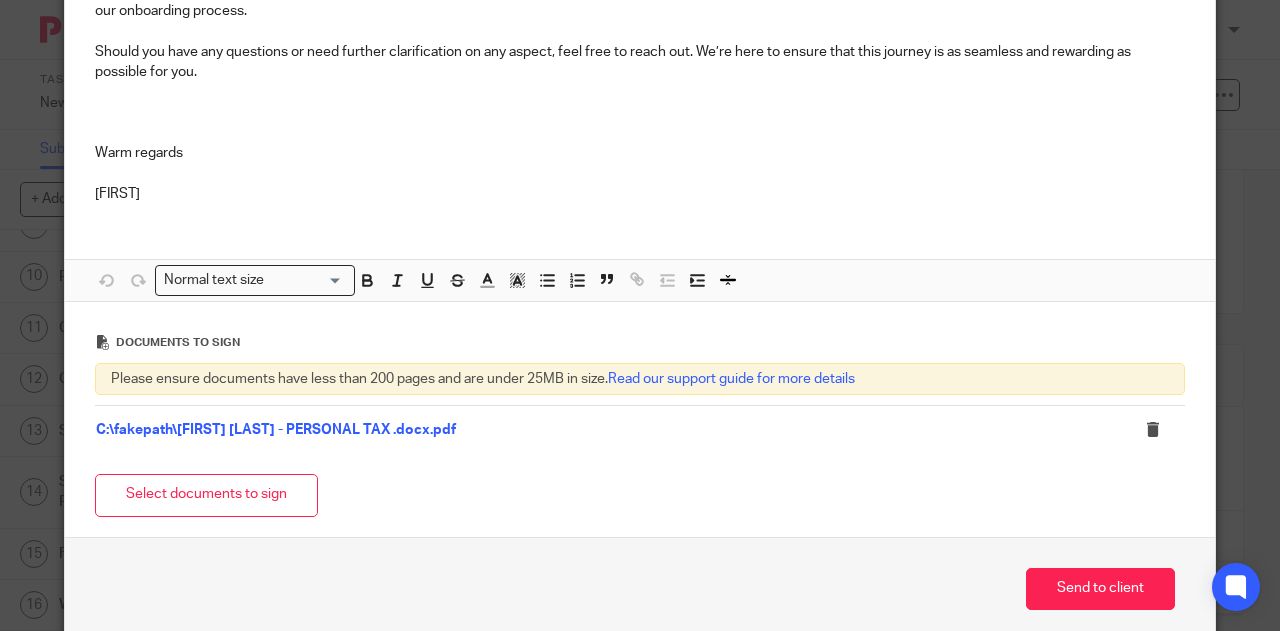 scroll, scrollTop: 391, scrollLeft: 0, axis: vertical 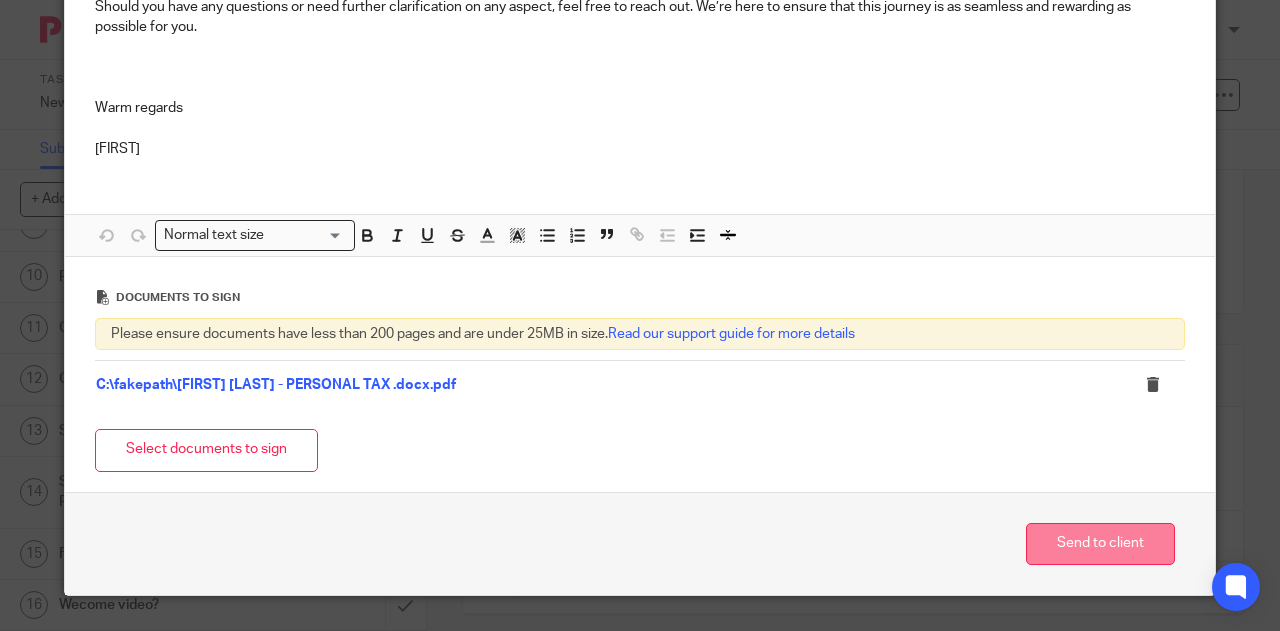 click on "Send to client" at bounding box center (1100, 544) 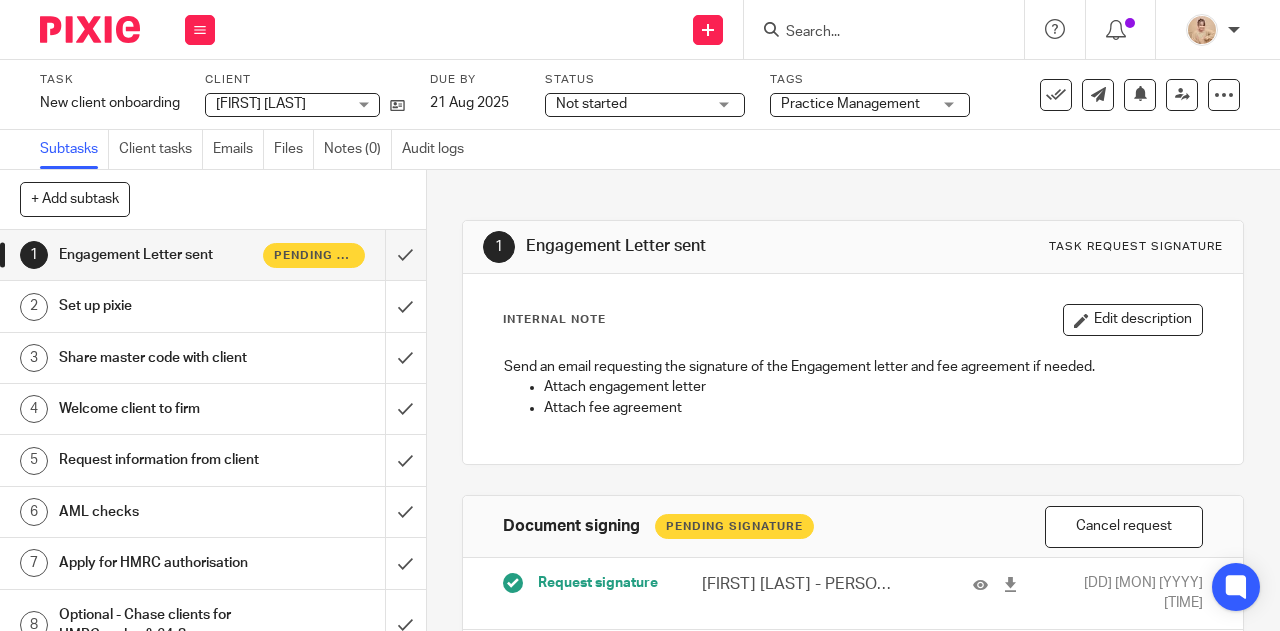 scroll, scrollTop: 0, scrollLeft: 0, axis: both 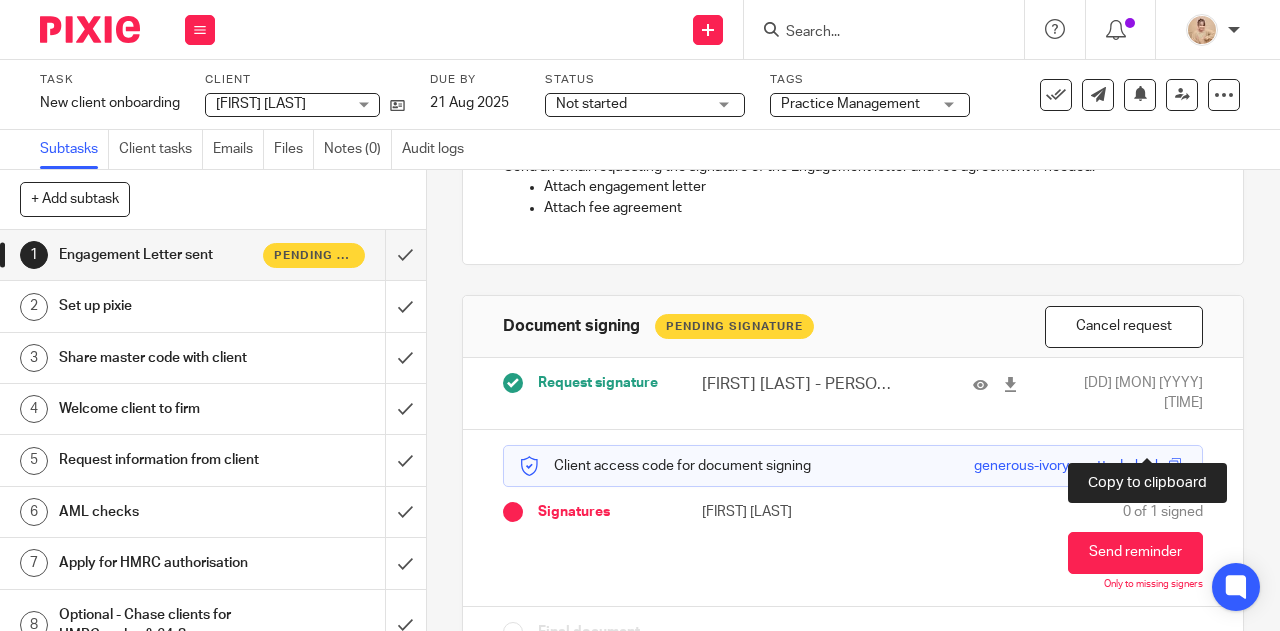 click at bounding box center [1174, 465] 